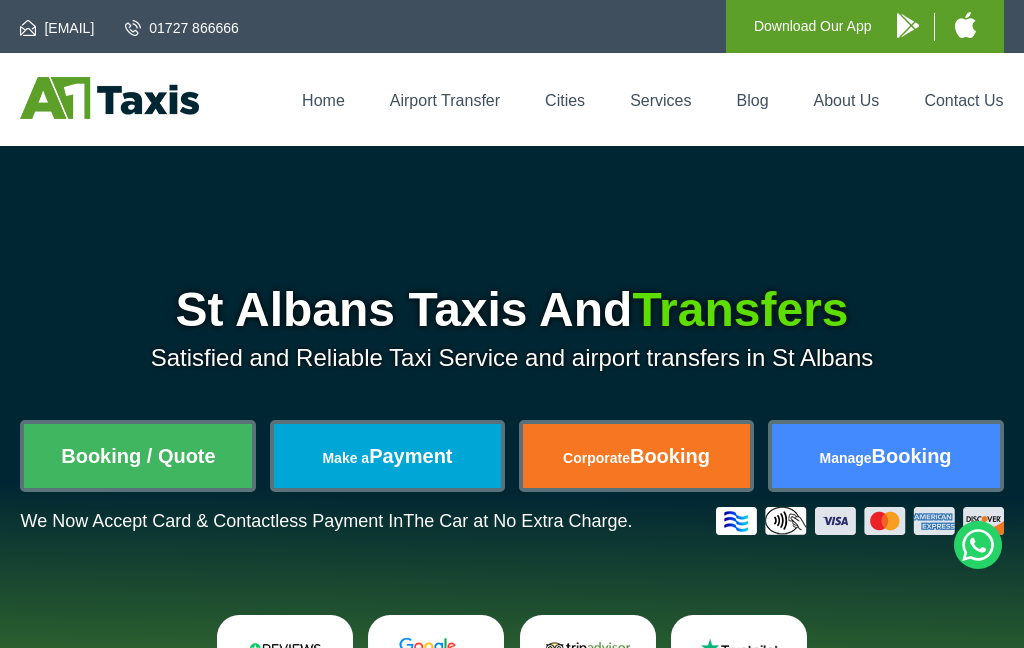 scroll, scrollTop: 0, scrollLeft: 0, axis: both 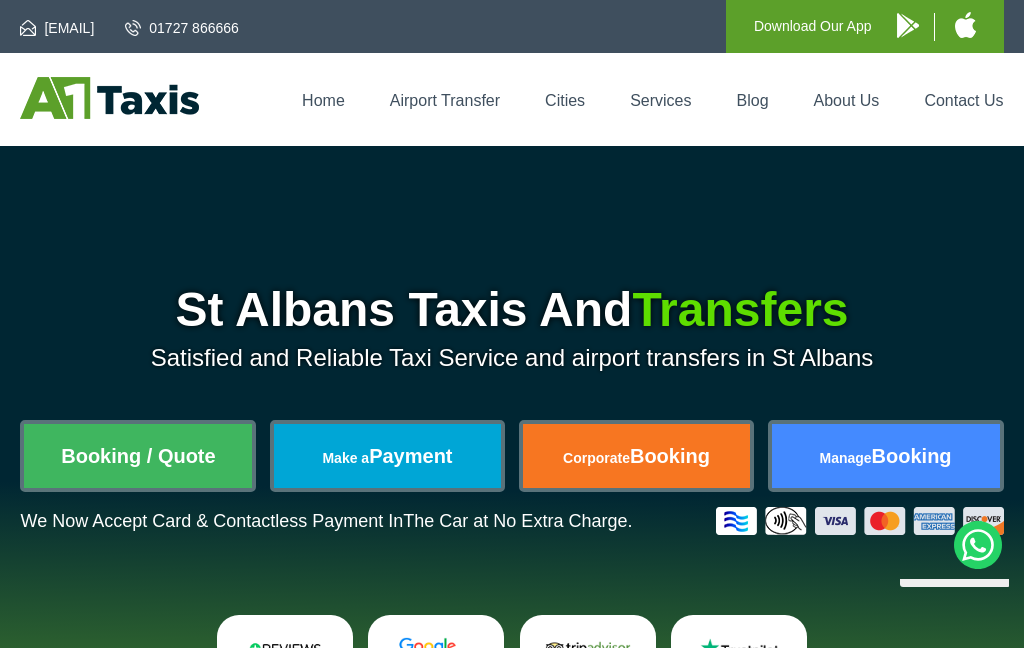 click on "Booking / Quote" at bounding box center [138, 456] 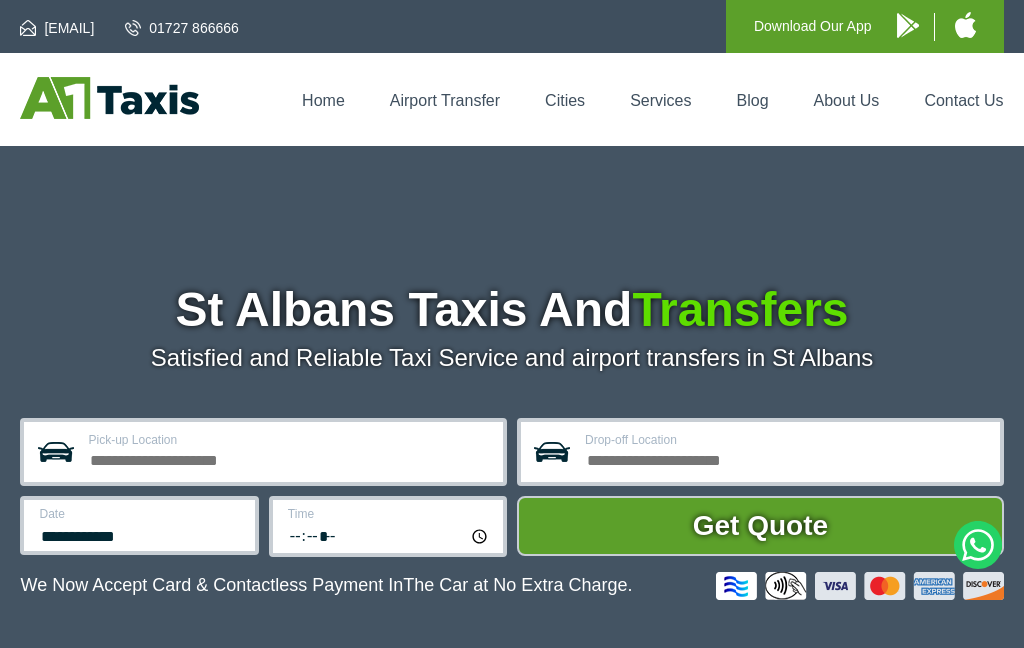 scroll, scrollTop: 0, scrollLeft: 0, axis: both 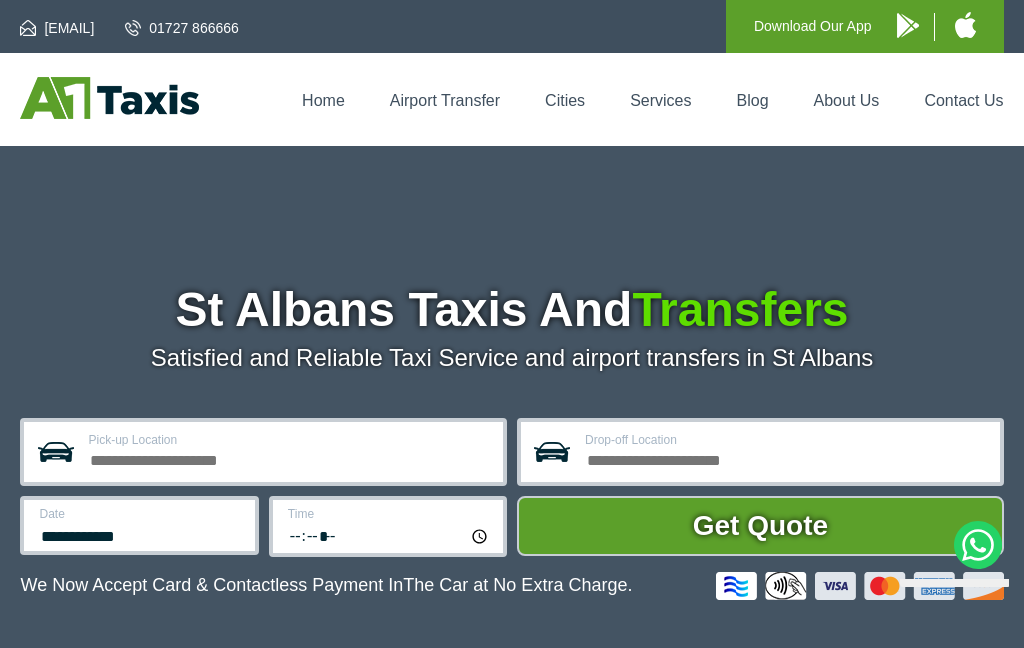 click on "Pick-up Location" at bounding box center (289, 458) 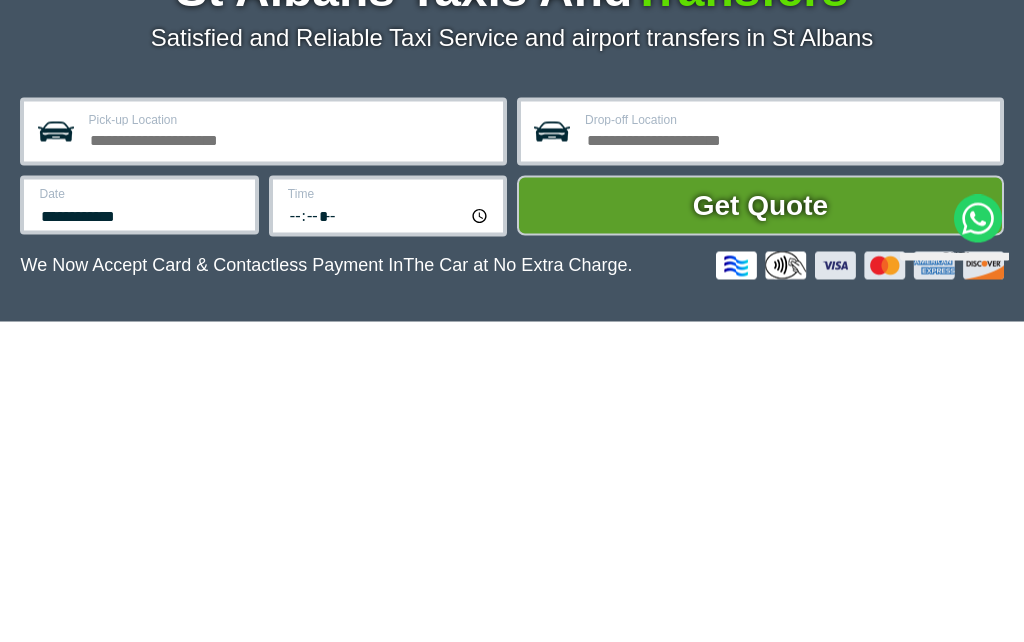 click on "Date" at bounding box center (140, 514) 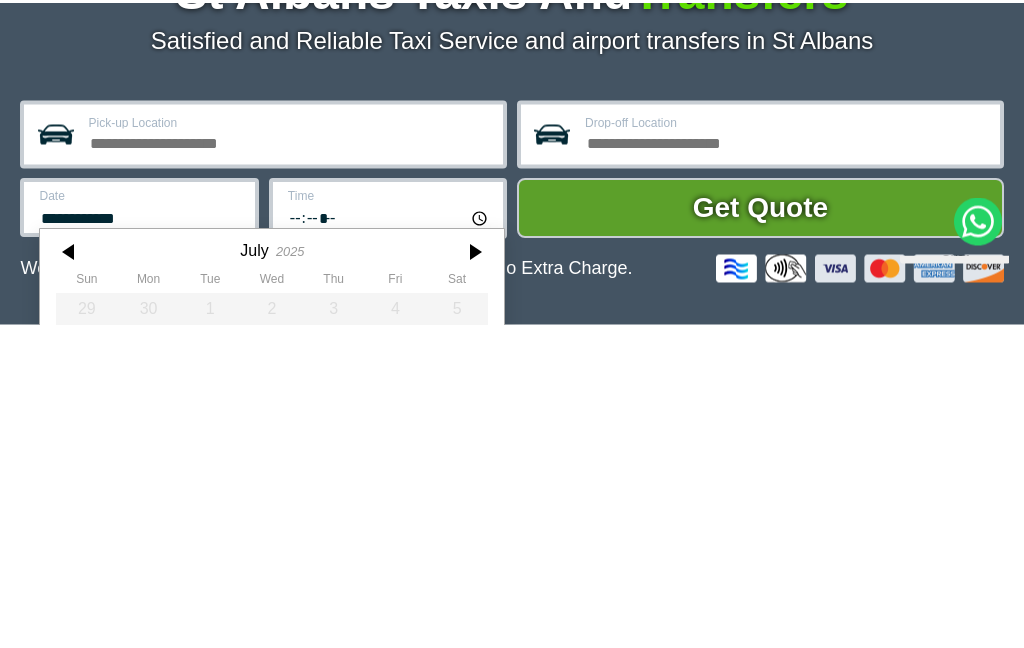 scroll, scrollTop: 553, scrollLeft: 0, axis: vertical 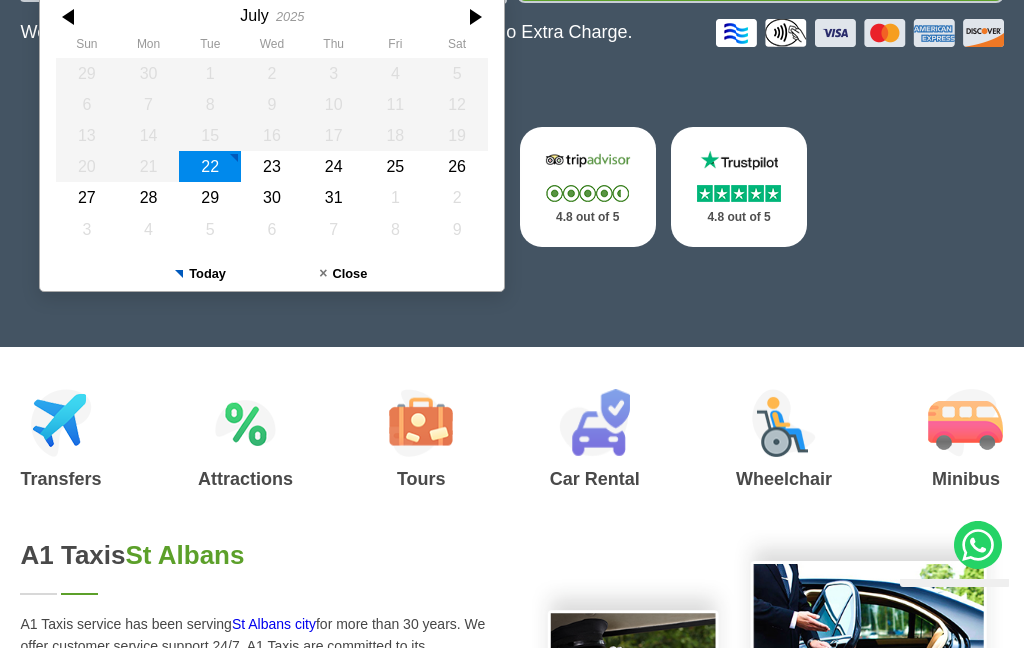 click on "28" at bounding box center (149, 197) 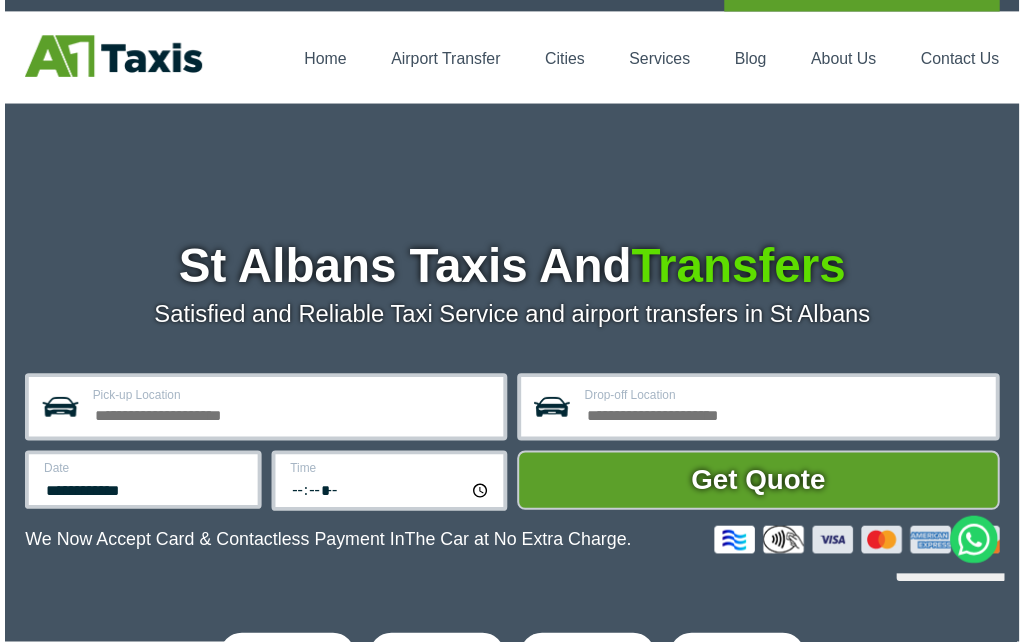 scroll, scrollTop: 0, scrollLeft: 0, axis: both 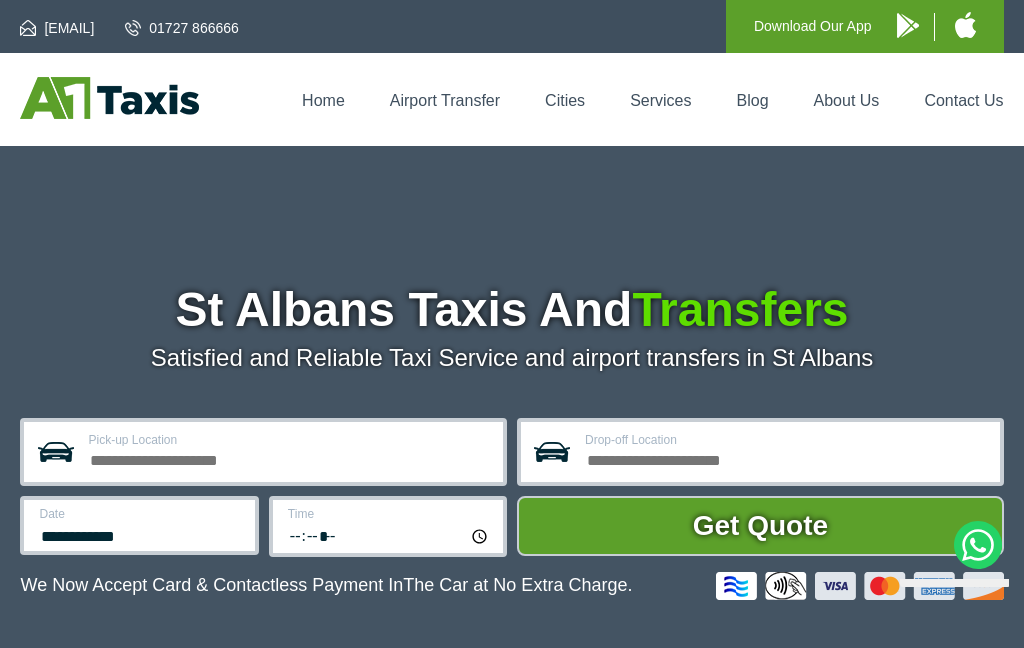 click on "Pick-up Location" at bounding box center [289, 458] 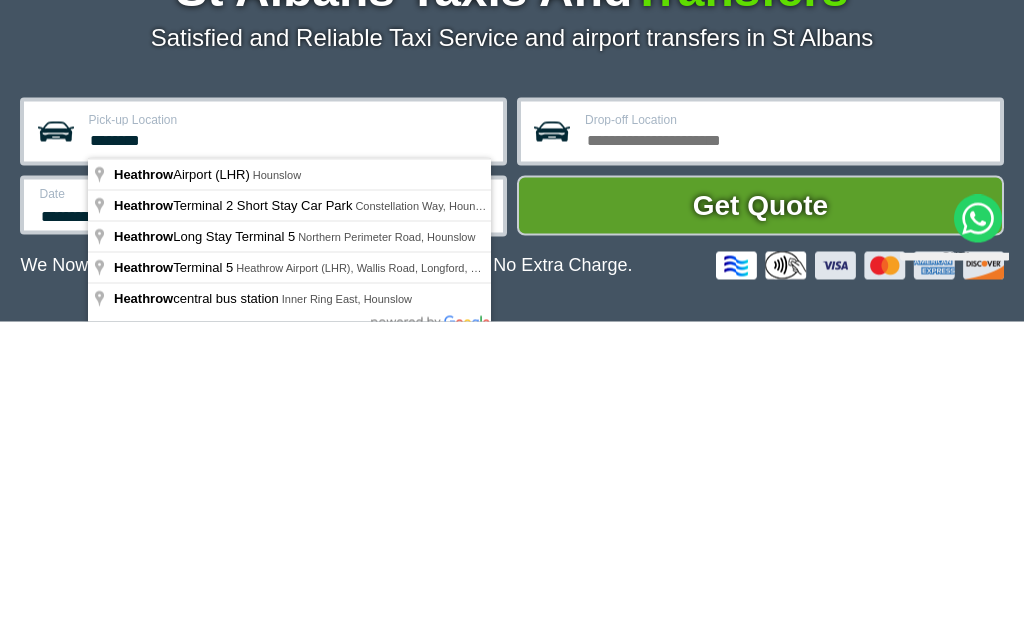 type on "**********" 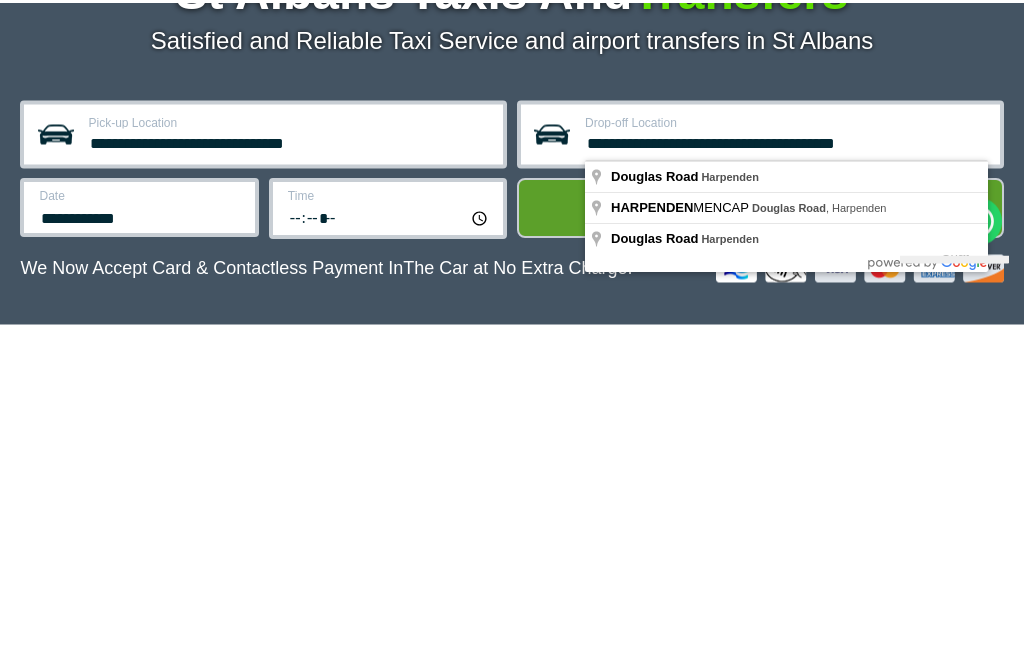scroll, scrollTop: 321, scrollLeft: 0, axis: vertical 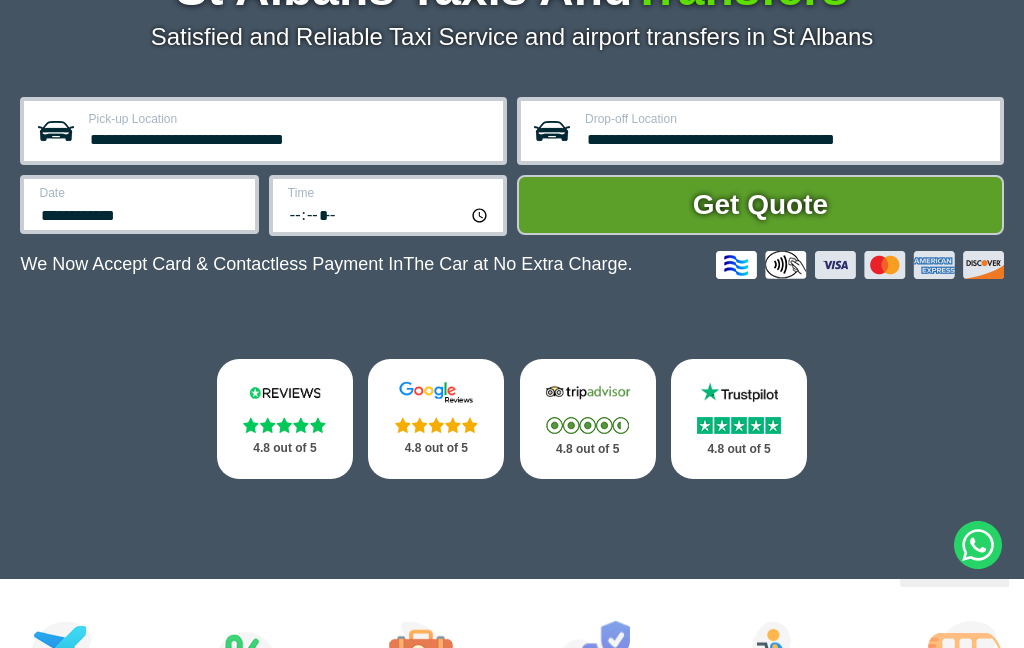 click on "**********" at bounding box center [786, 137] 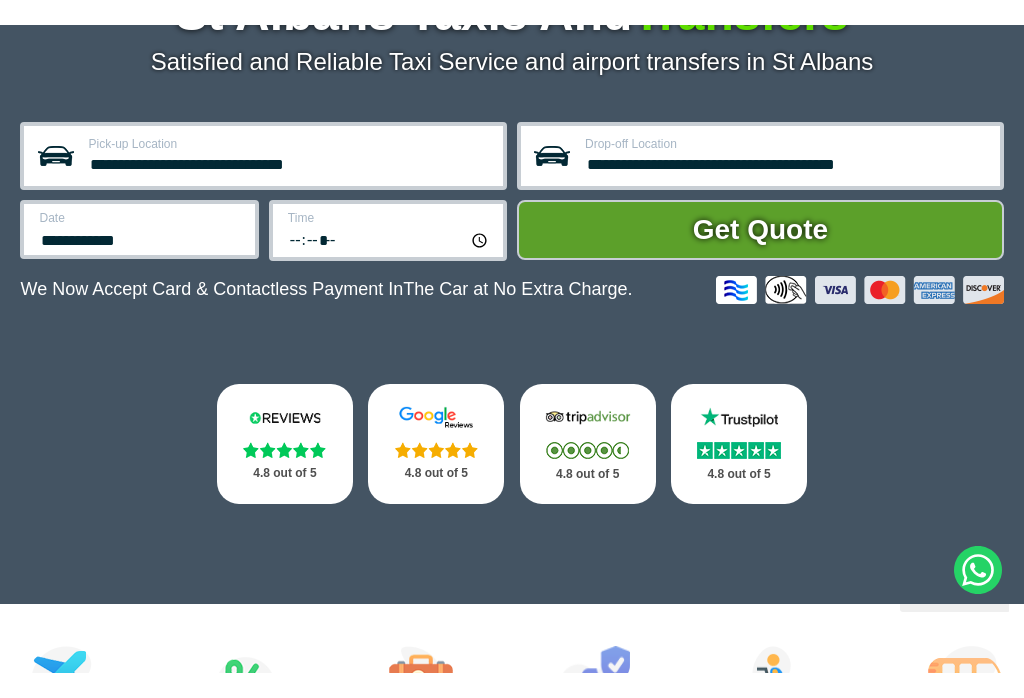 scroll, scrollTop: 320, scrollLeft: 0, axis: vertical 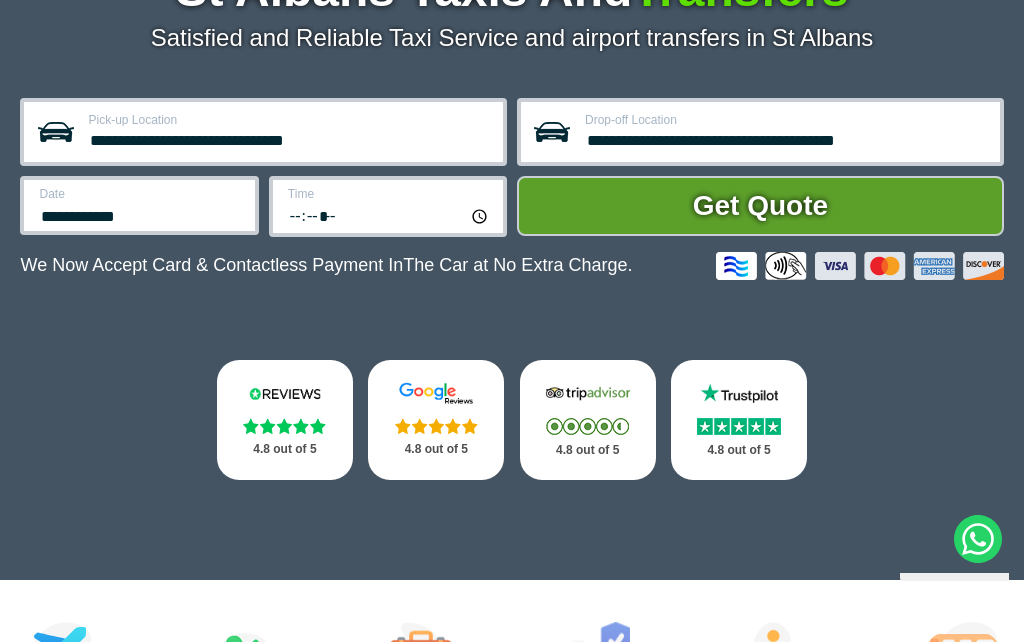 click on "**********" at bounding box center [786, 138] 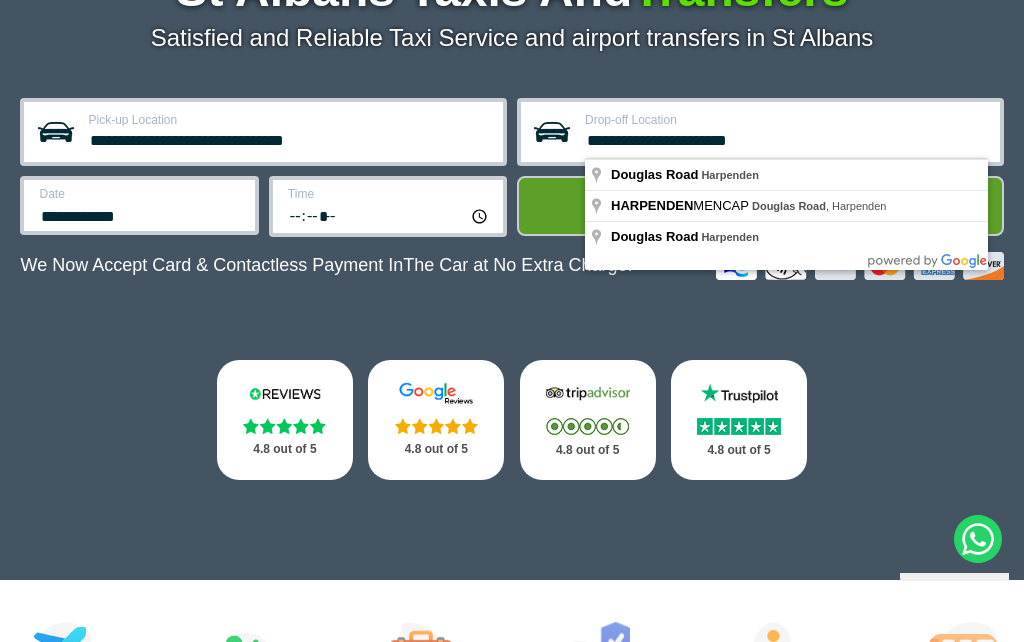 click on "**********" at bounding box center (786, 138) 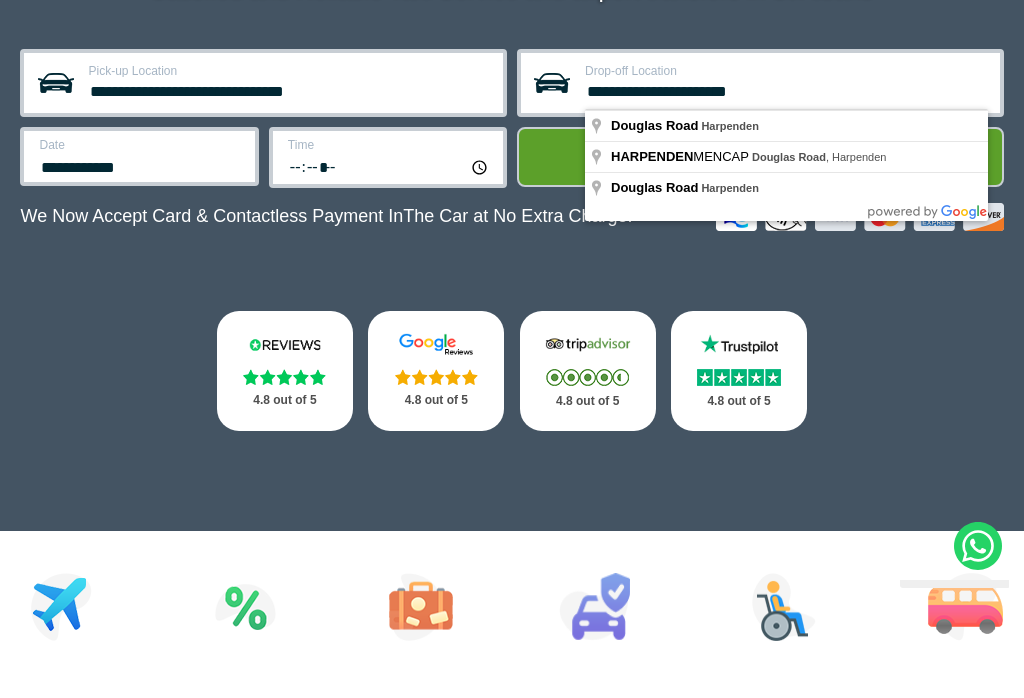 type on "**********" 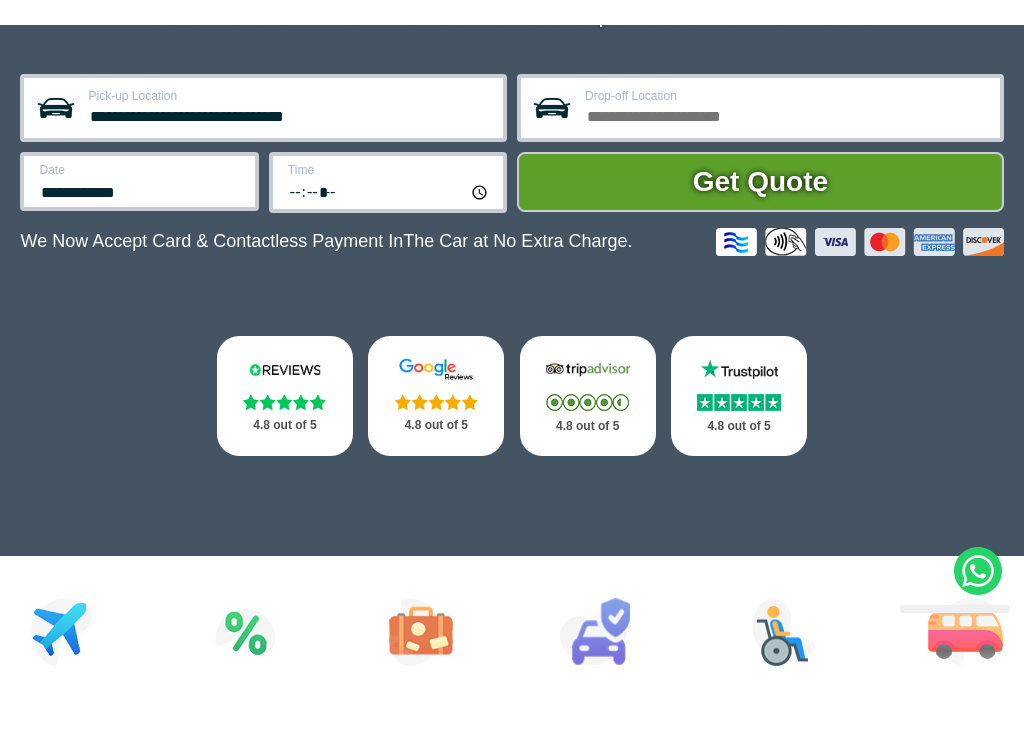 scroll, scrollTop: 370, scrollLeft: 0, axis: vertical 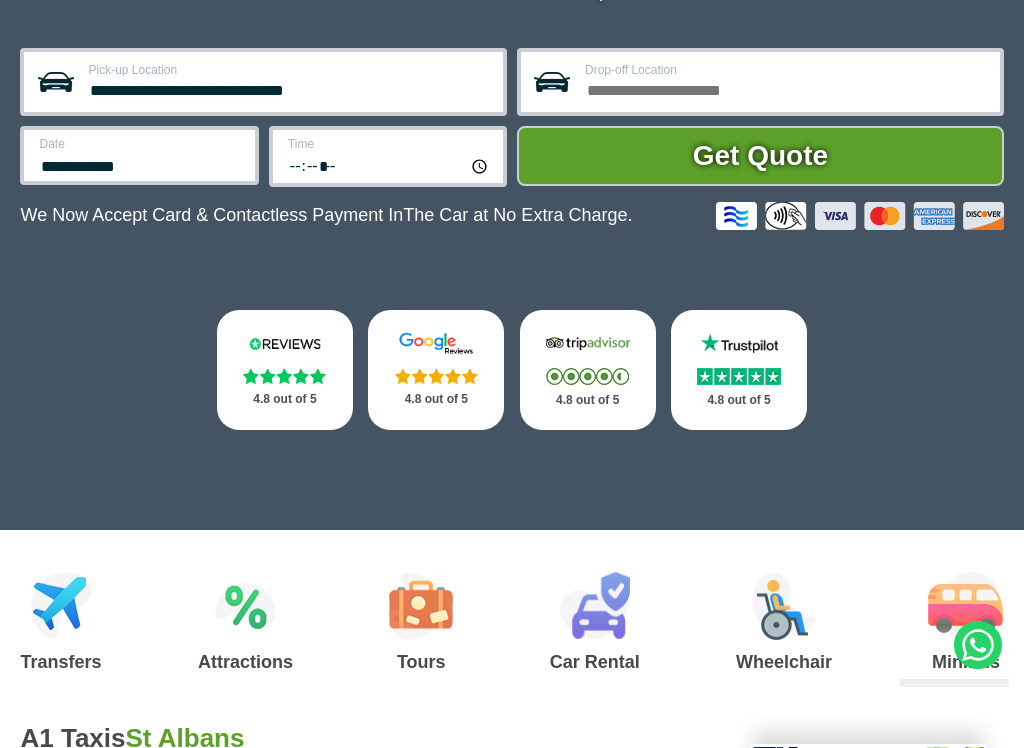 click on "Drop-off Location" at bounding box center [760, 82] 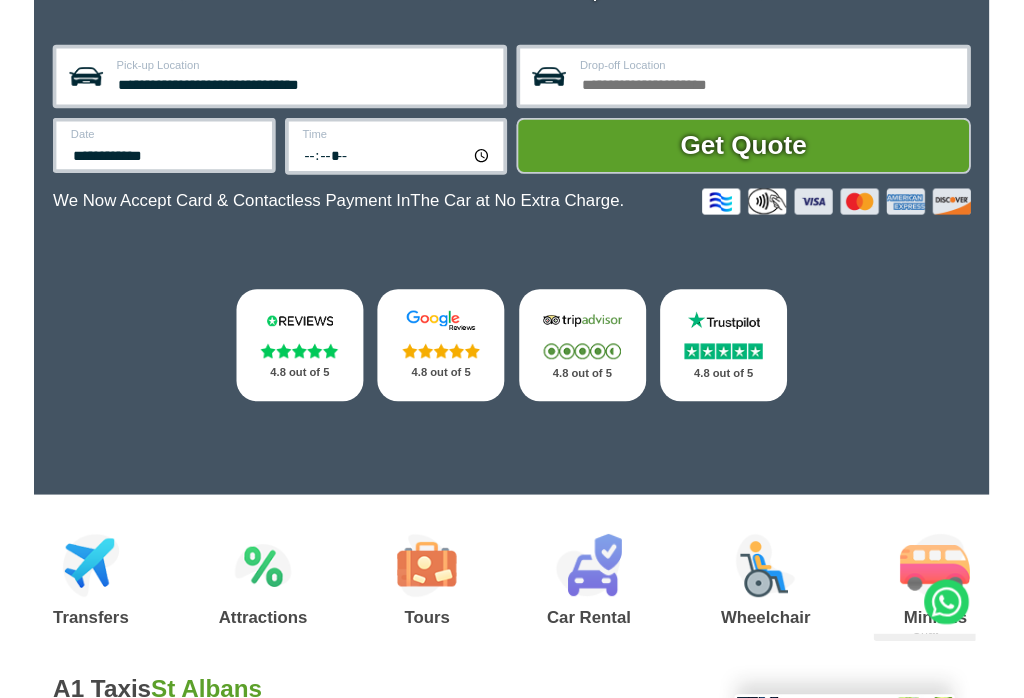 scroll, scrollTop: 369, scrollLeft: 0, axis: vertical 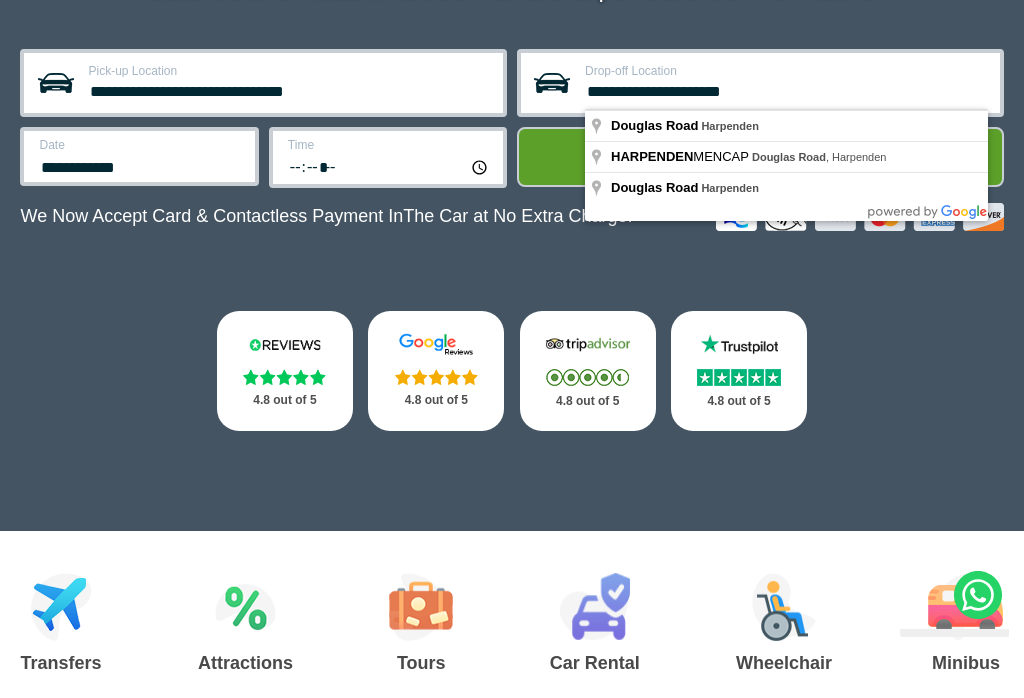 type on "**********" 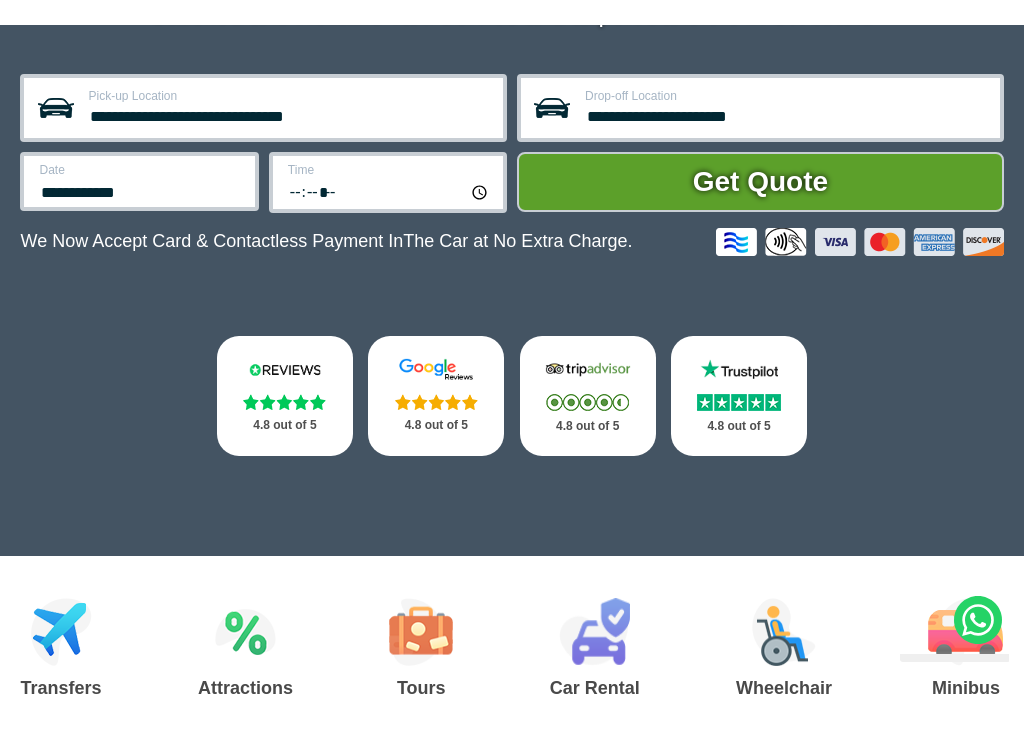 scroll, scrollTop: 370, scrollLeft: 0, axis: vertical 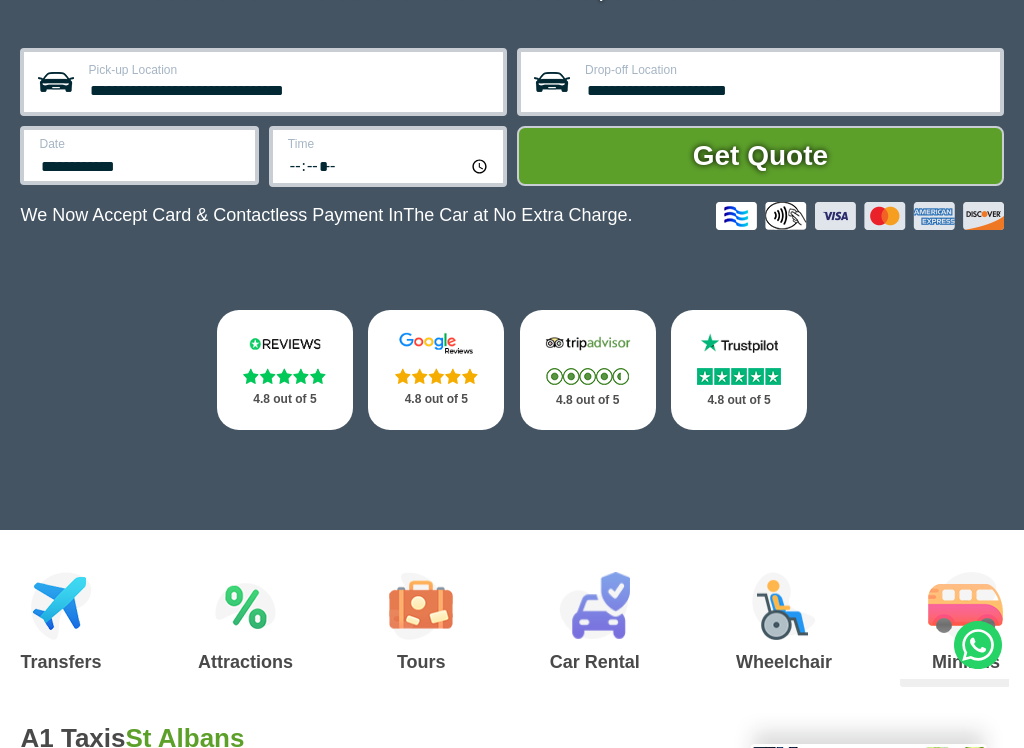 click on "Time
*****" at bounding box center (388, 156) 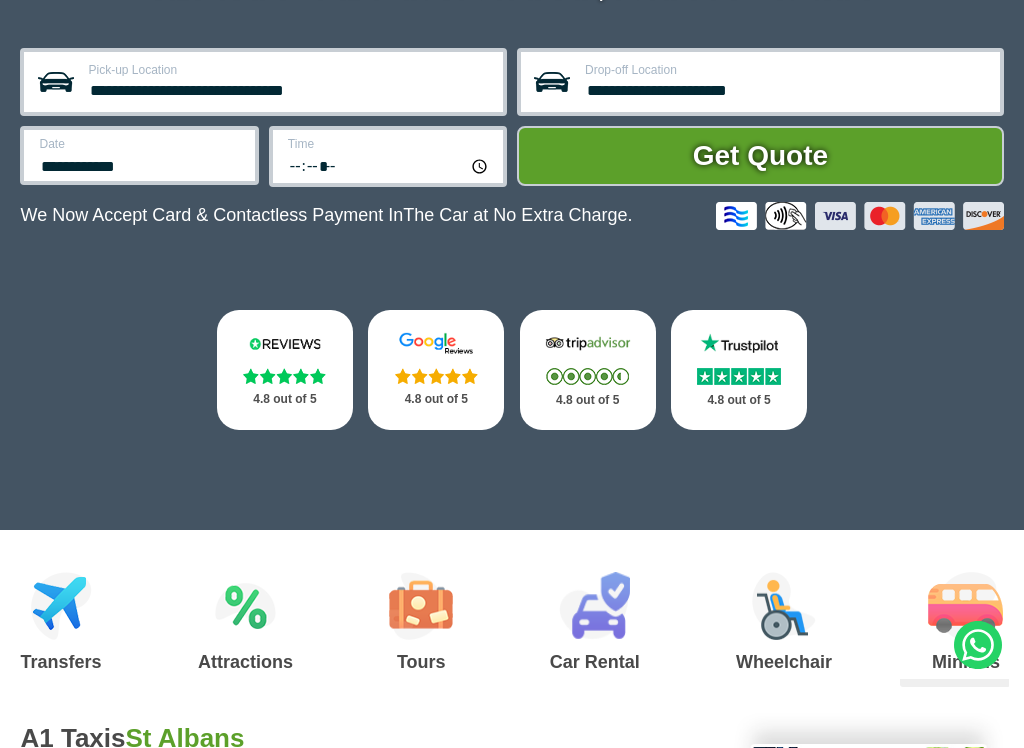 type on "*****" 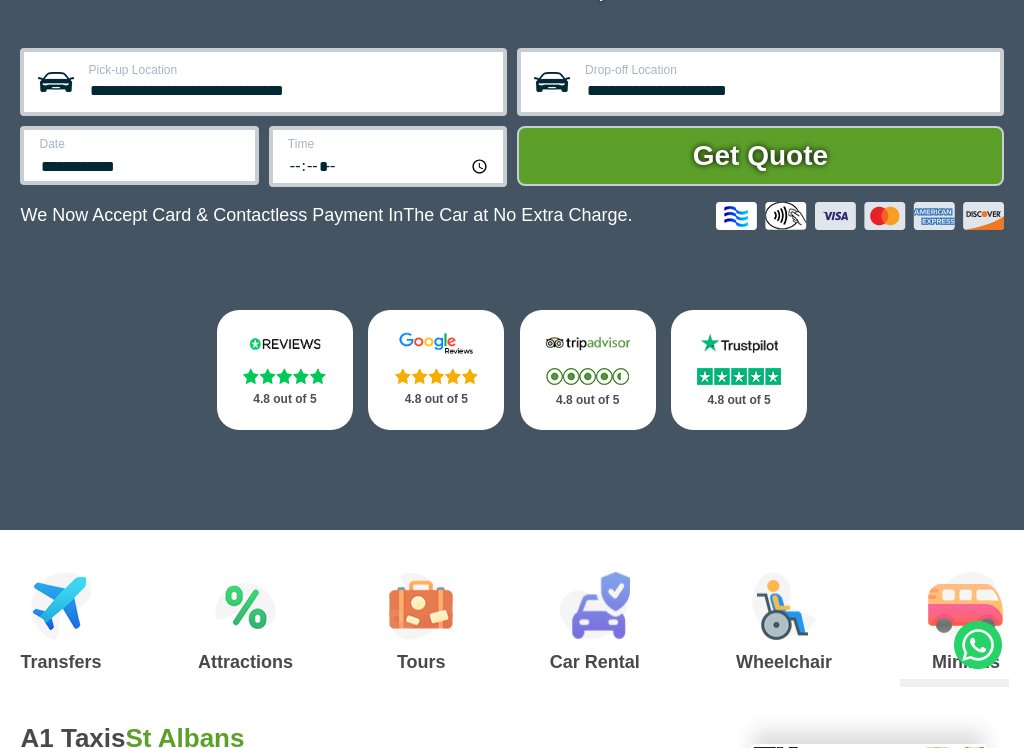 click on "Get Quote" at bounding box center (760, 156) 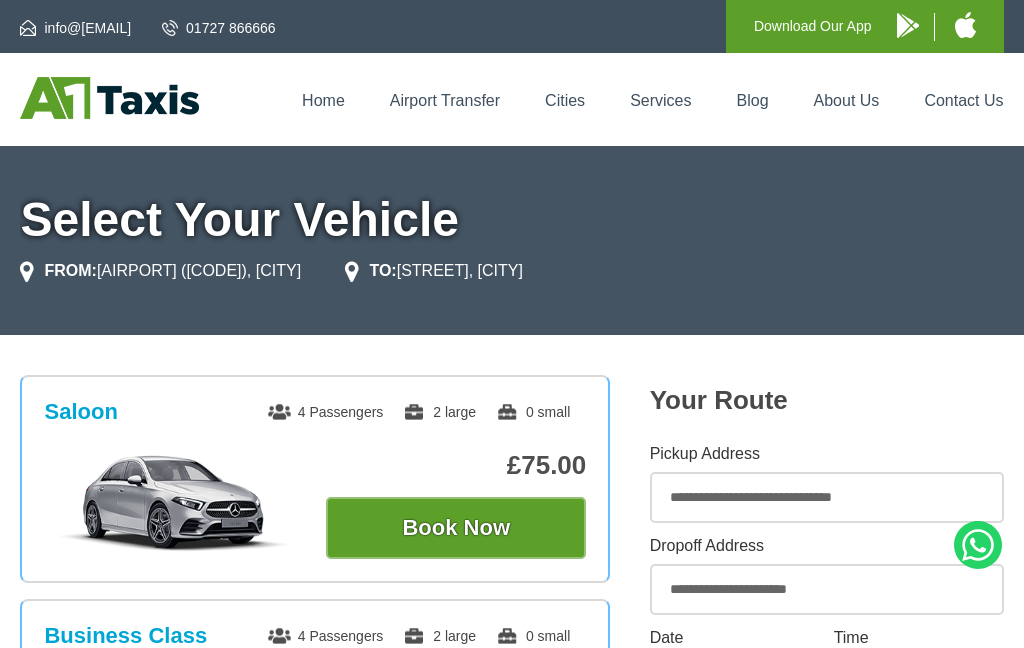 scroll, scrollTop: 0, scrollLeft: 0, axis: both 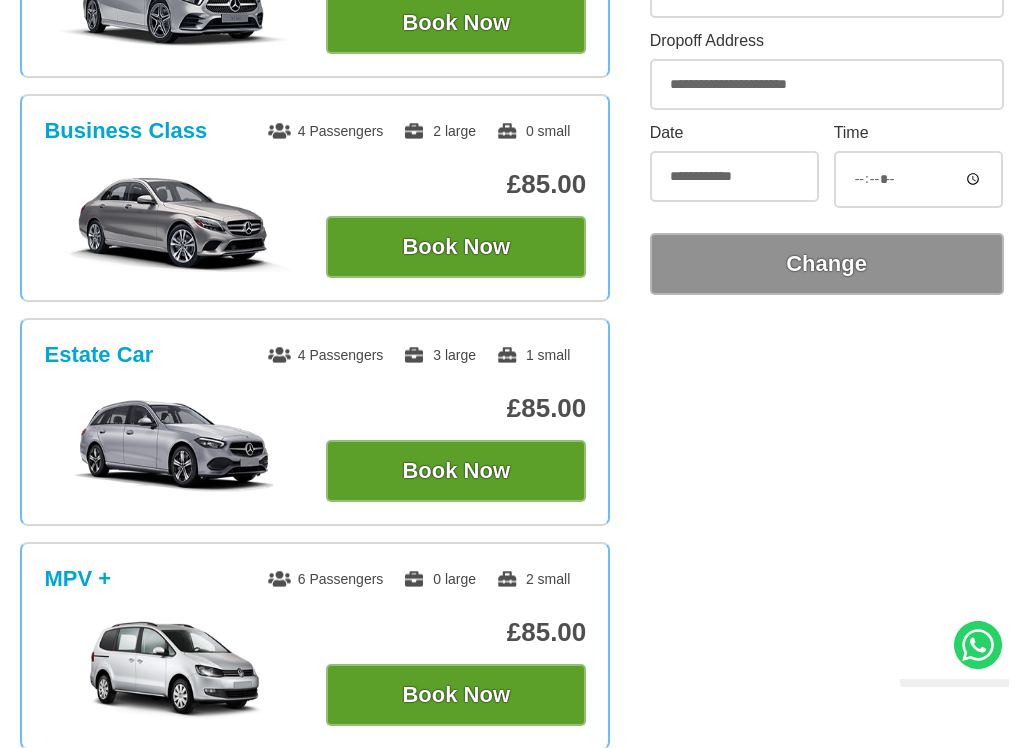 click on "Book Now" at bounding box center (456, 471) 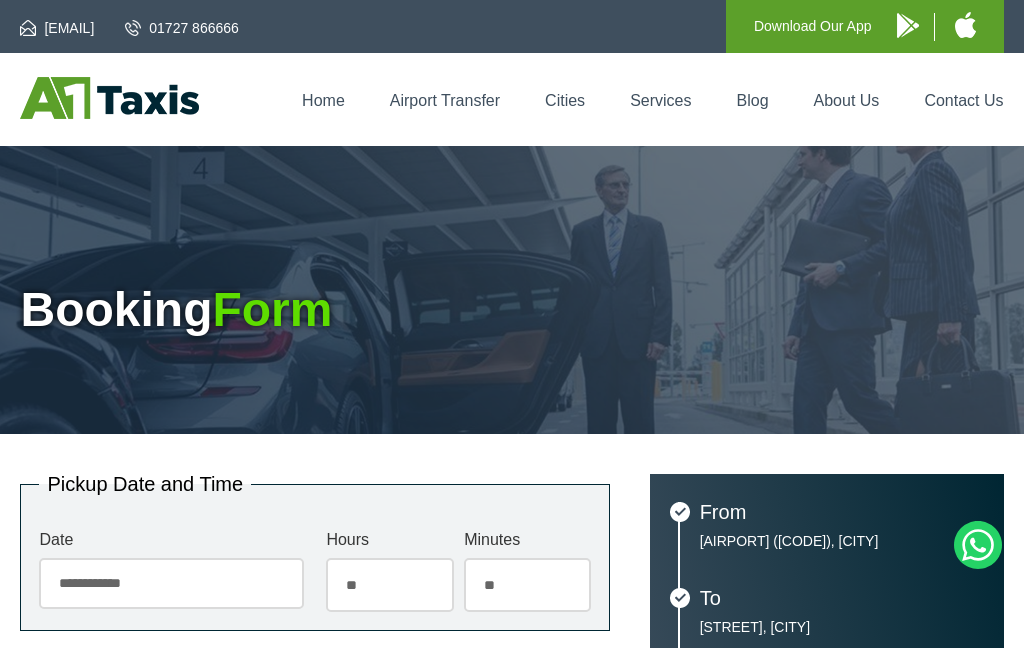 scroll, scrollTop: 0, scrollLeft: 0, axis: both 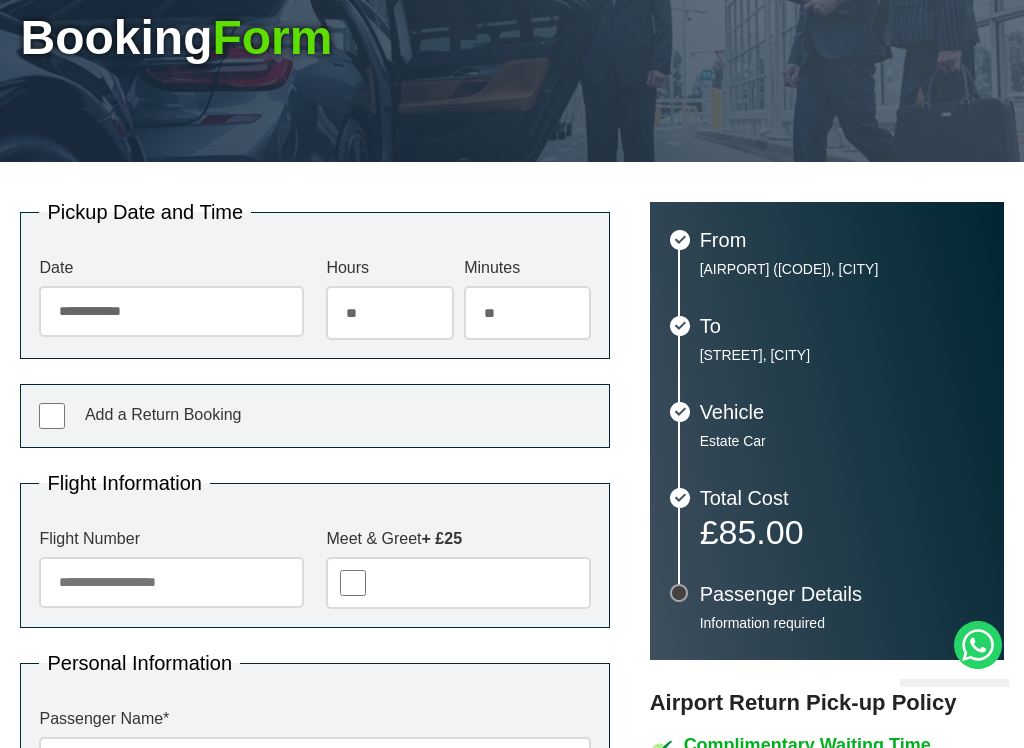 click on "Flight Number" at bounding box center [171, 582] 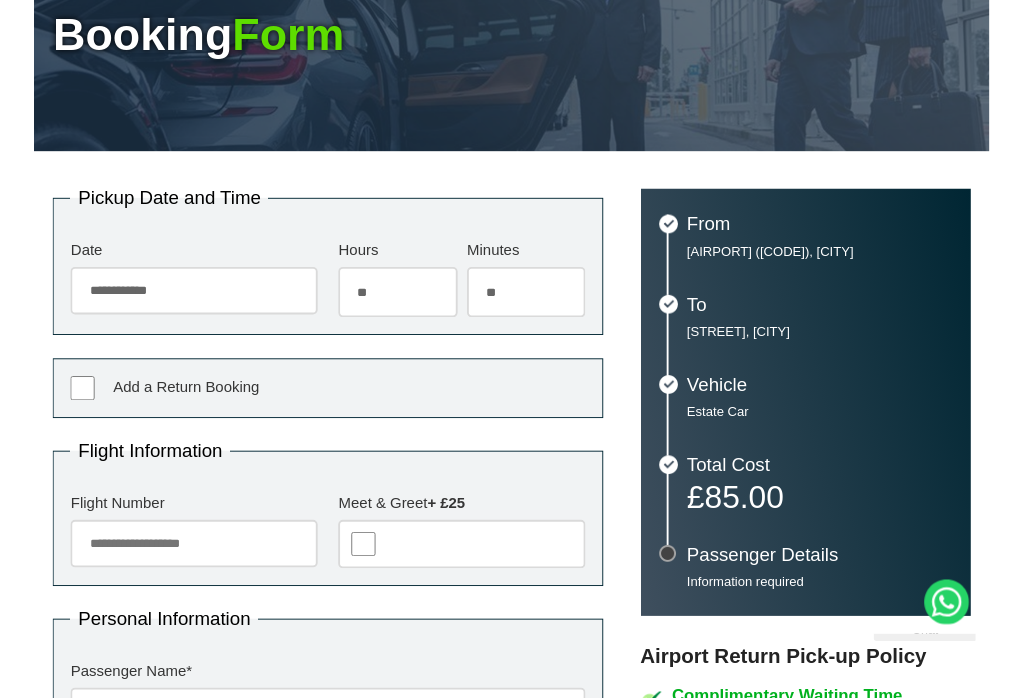 scroll, scrollTop: 328, scrollLeft: 0, axis: vertical 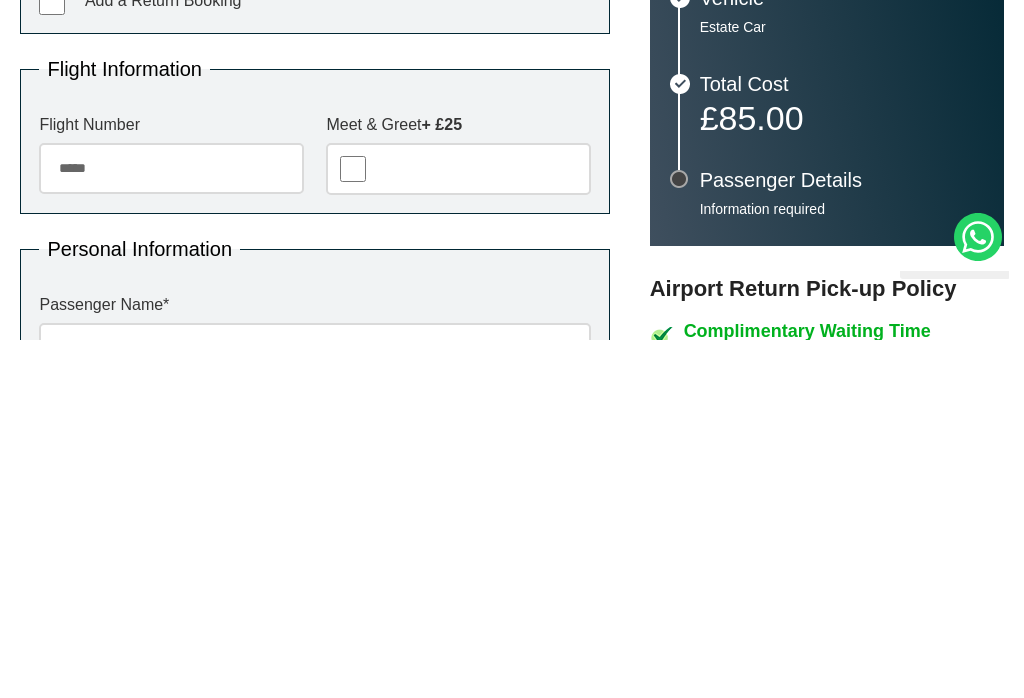 type on "*****" 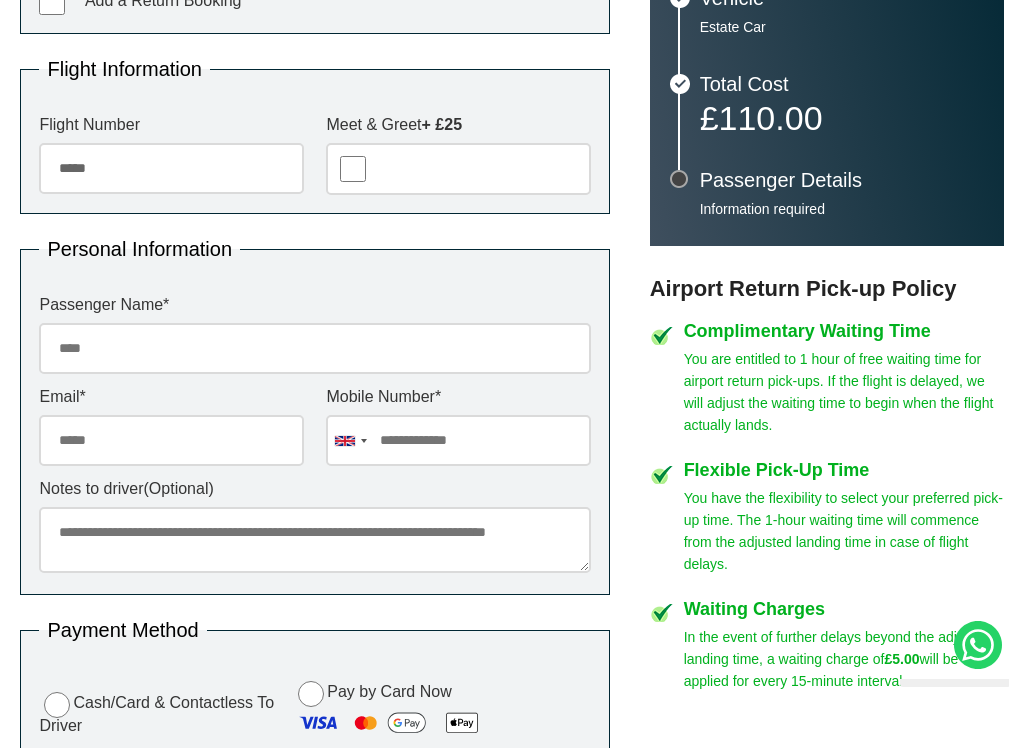 click on "Passenger Name  *" at bounding box center (315, 348) 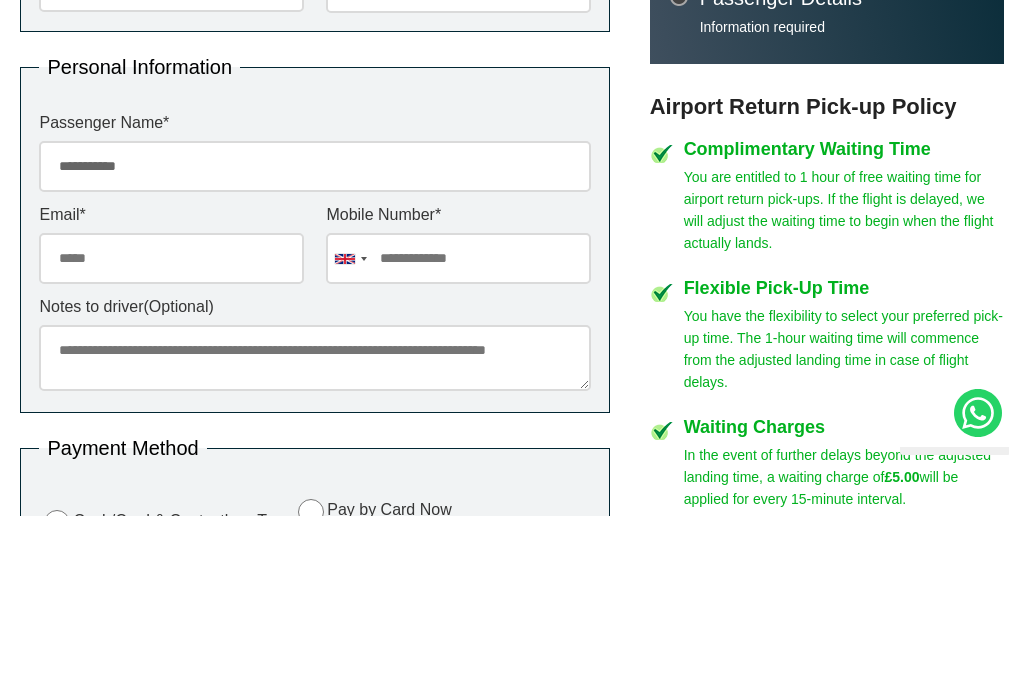 type on "**********" 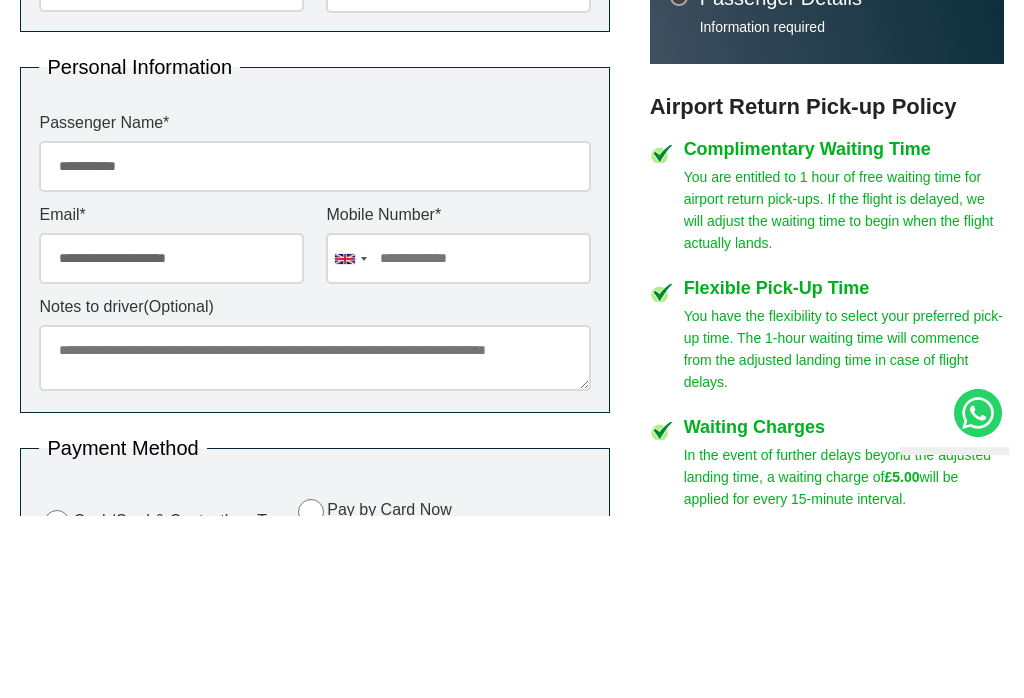 type on "**********" 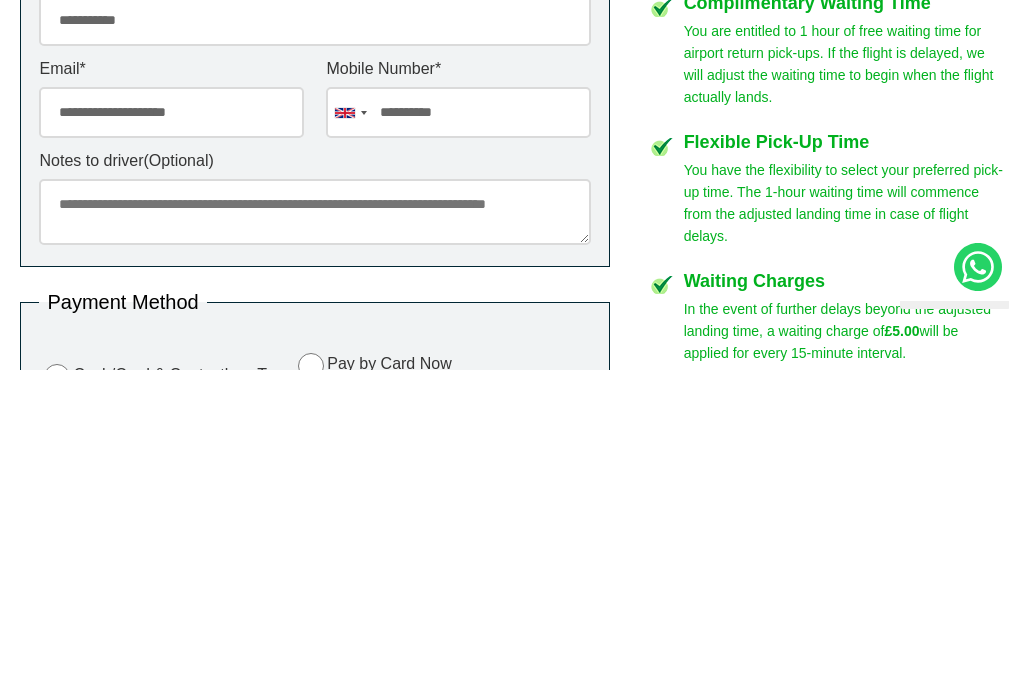 click on "Notes to driver  (Optional)" at bounding box center [315, 528] 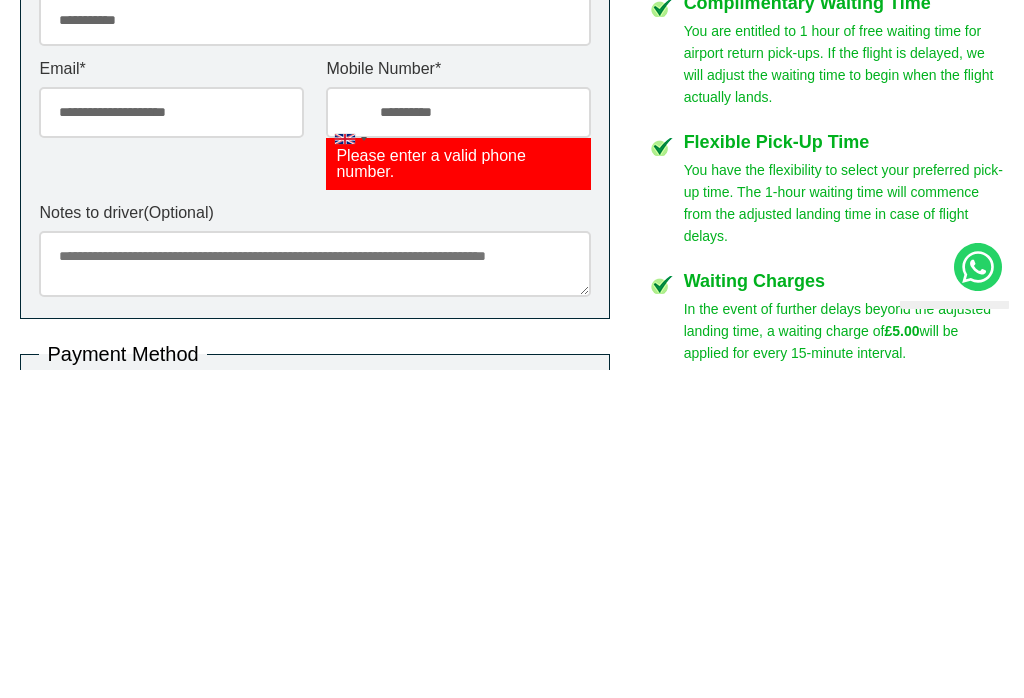 click on "**********" at bounding box center [458, 440] 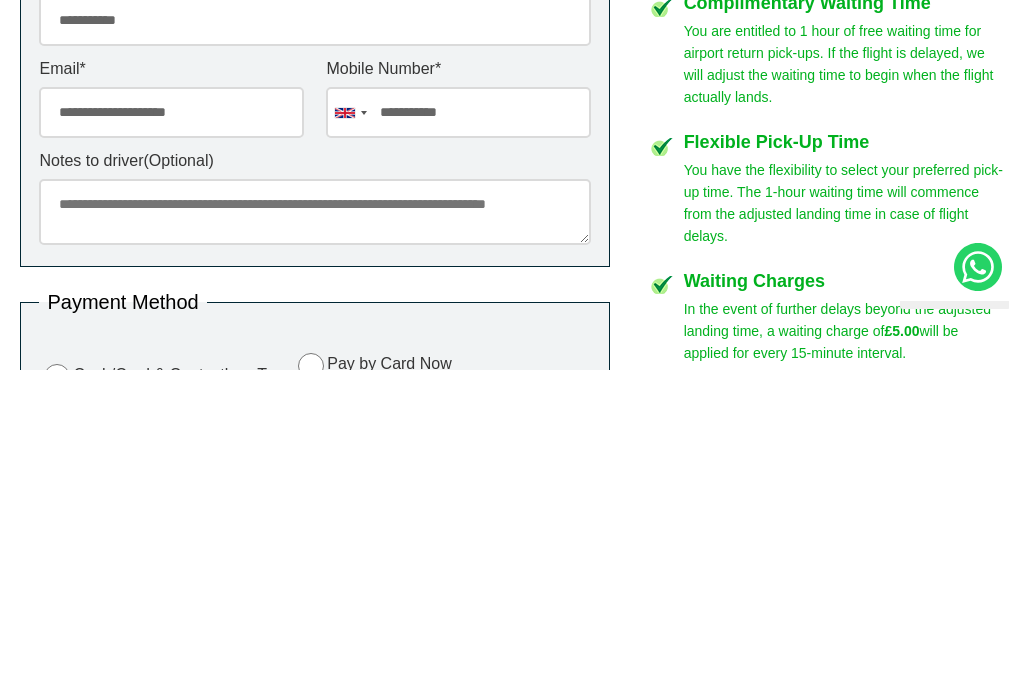 type on "**********" 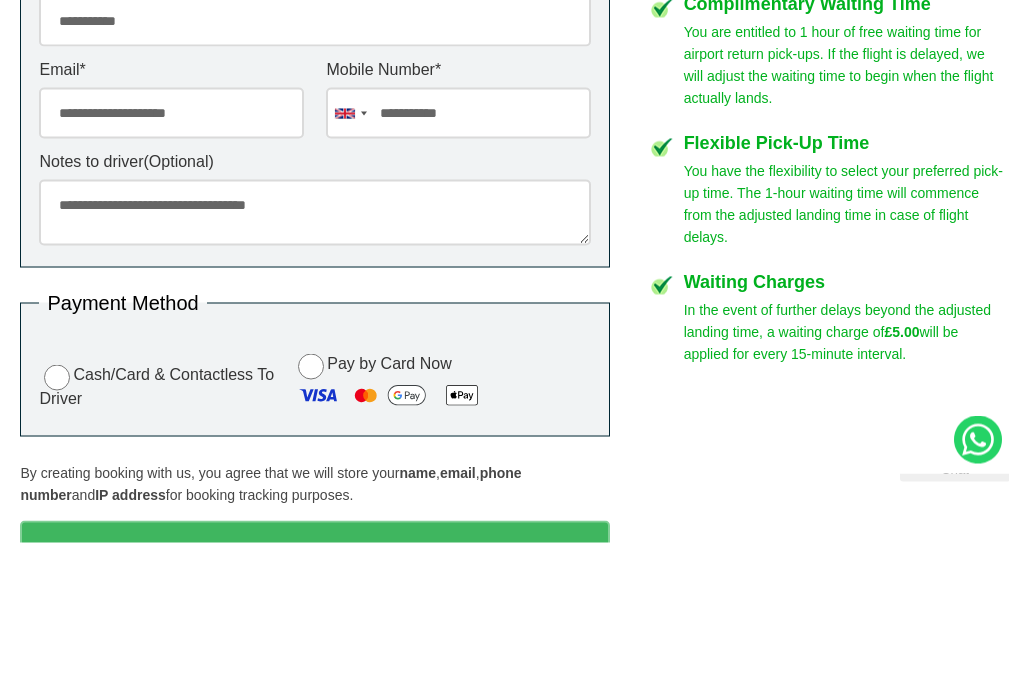 scroll, scrollTop: 861, scrollLeft: 0, axis: vertical 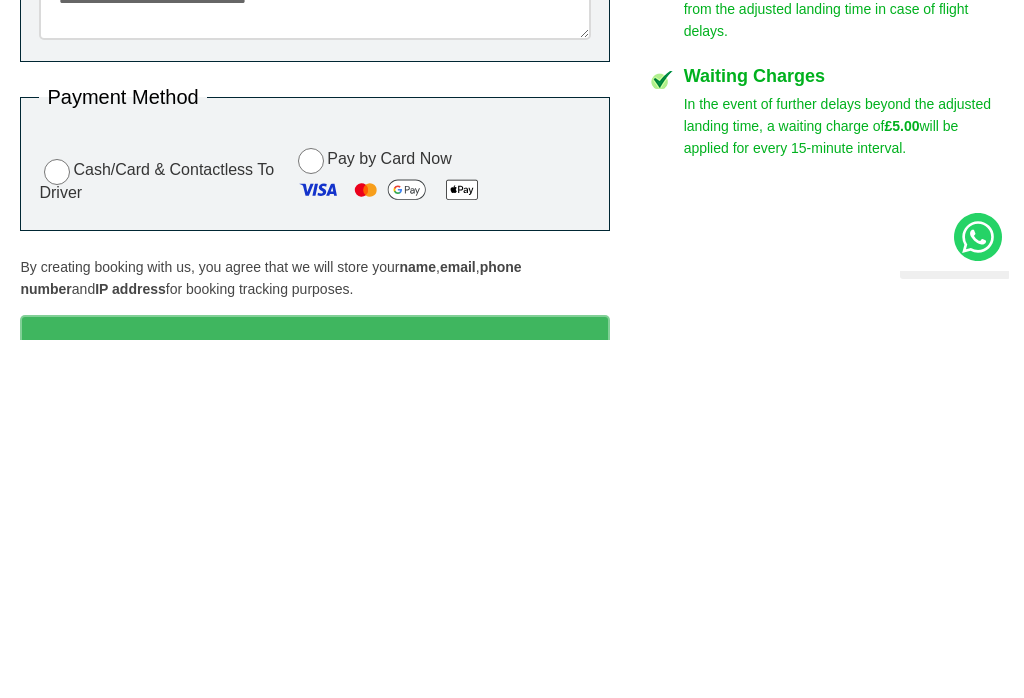 type on "**********" 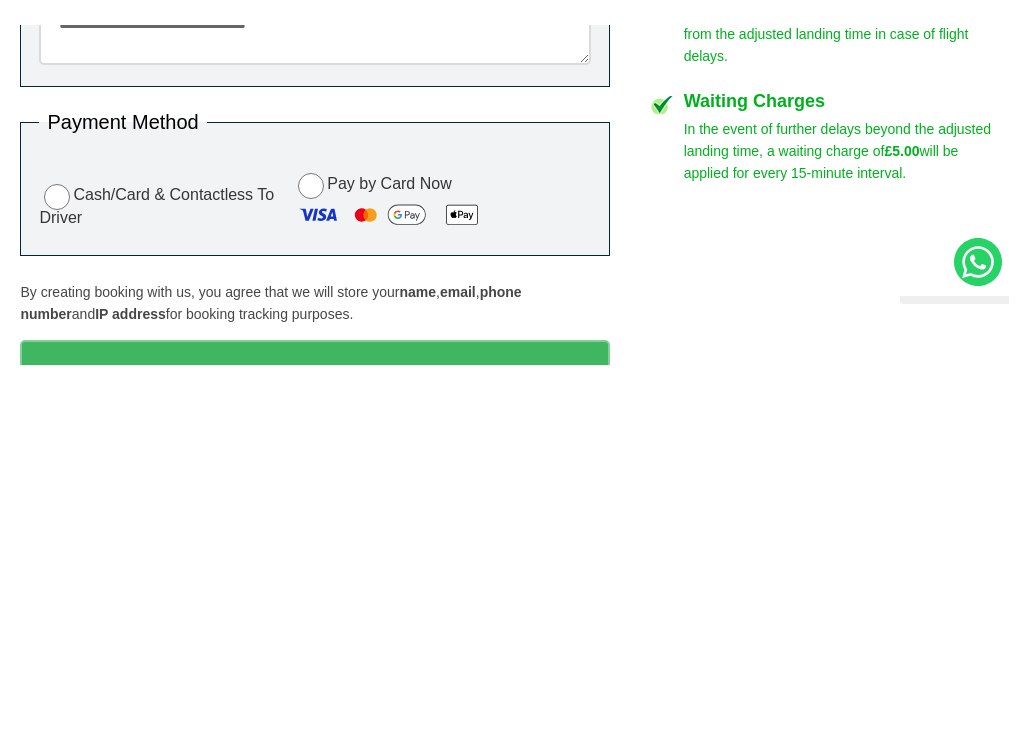 scroll, scrollTop: 1220, scrollLeft: 0, axis: vertical 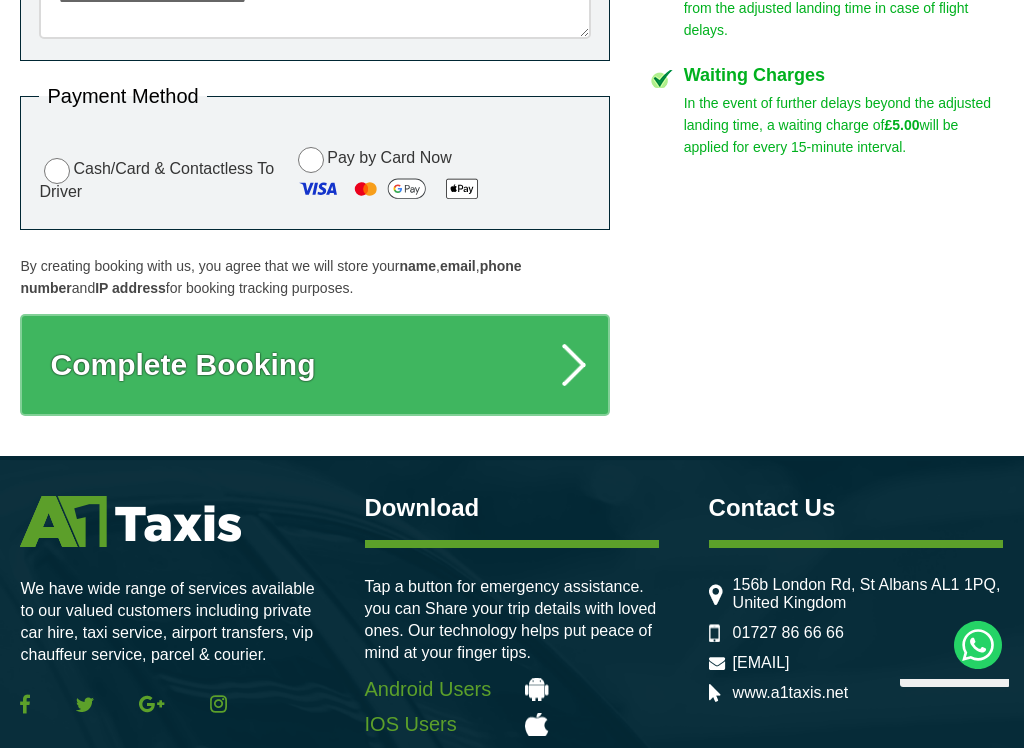 click on "Complete Booking" at bounding box center [315, 365] 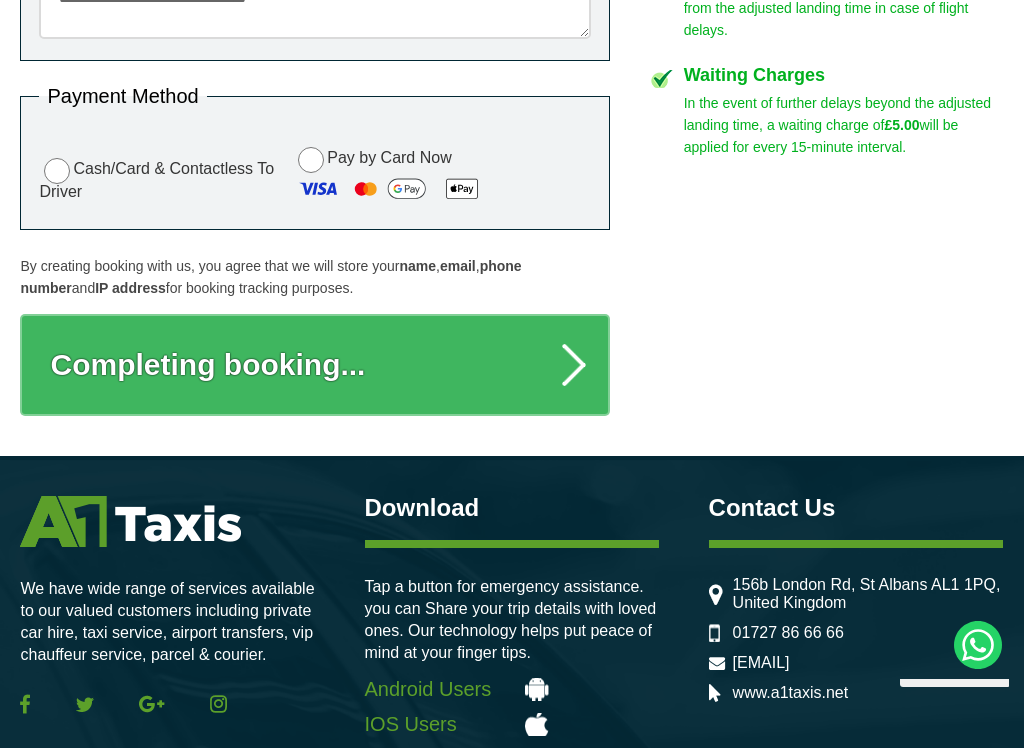 type on "**********" 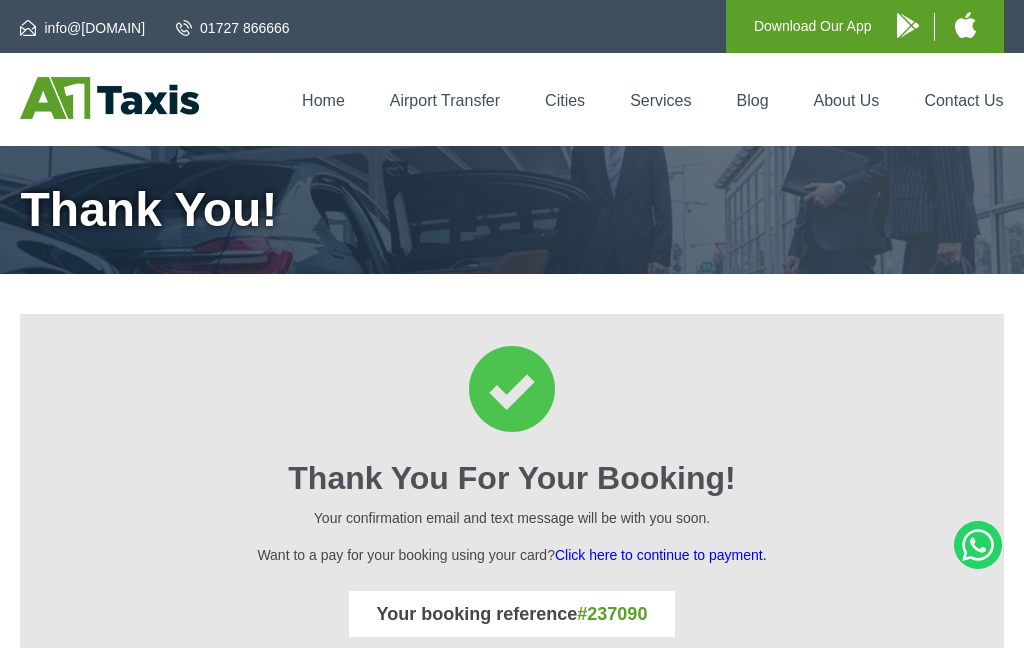 scroll, scrollTop: 0, scrollLeft: 0, axis: both 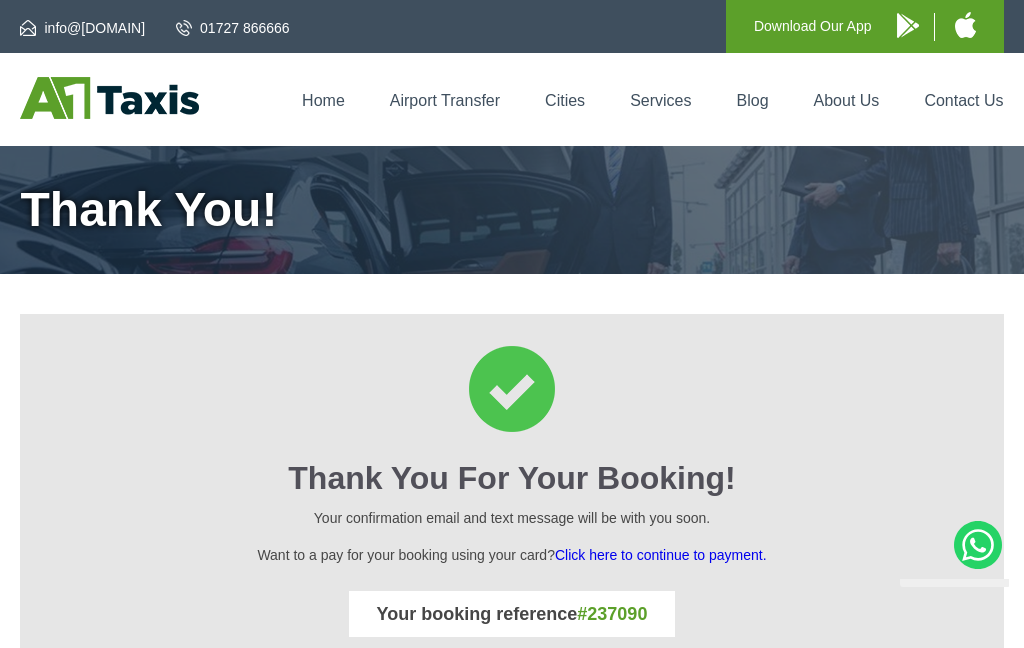 click on "Chat" at bounding box center [955, 574] 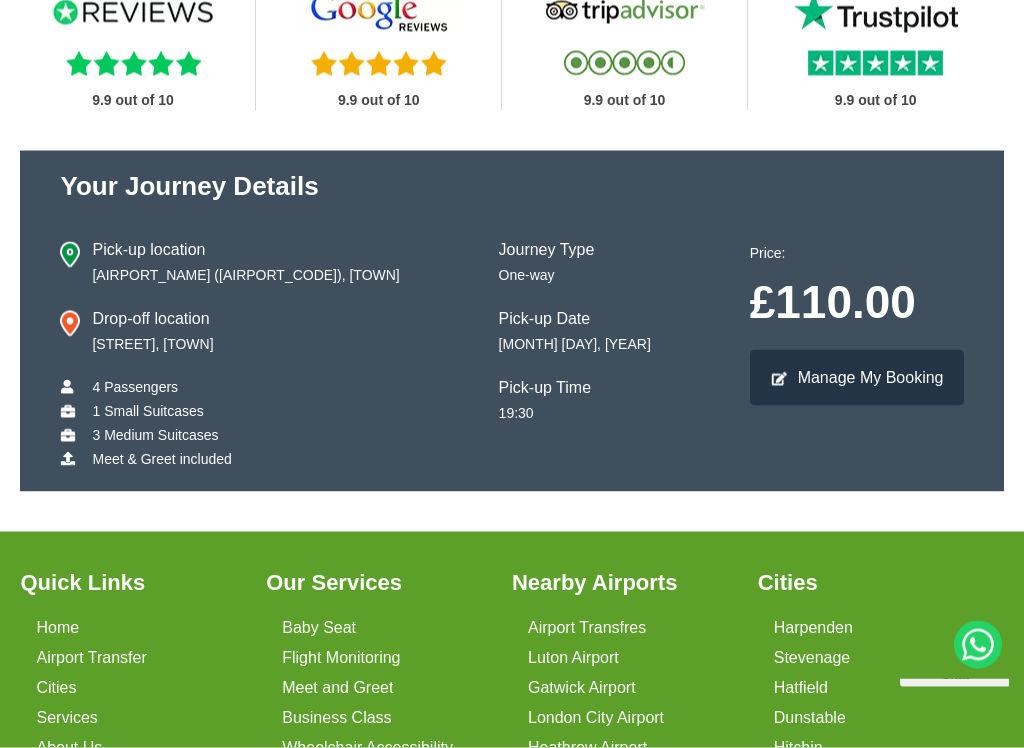 scroll, scrollTop: 1031, scrollLeft: 0, axis: vertical 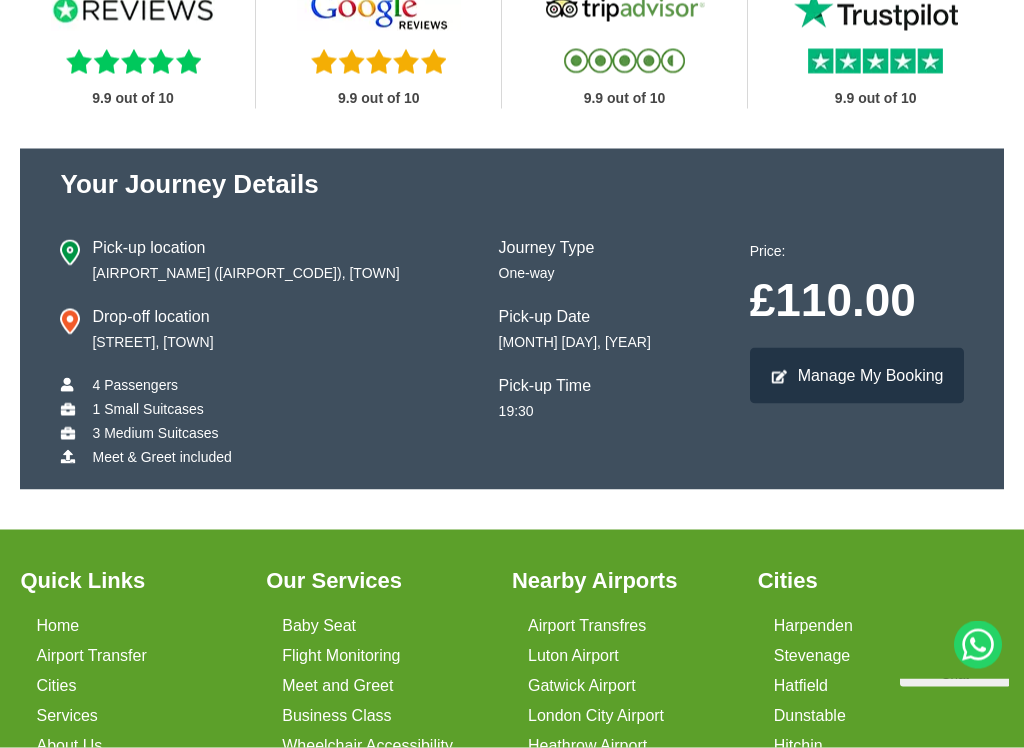 click on "Manage My Booking" at bounding box center (857, 376) 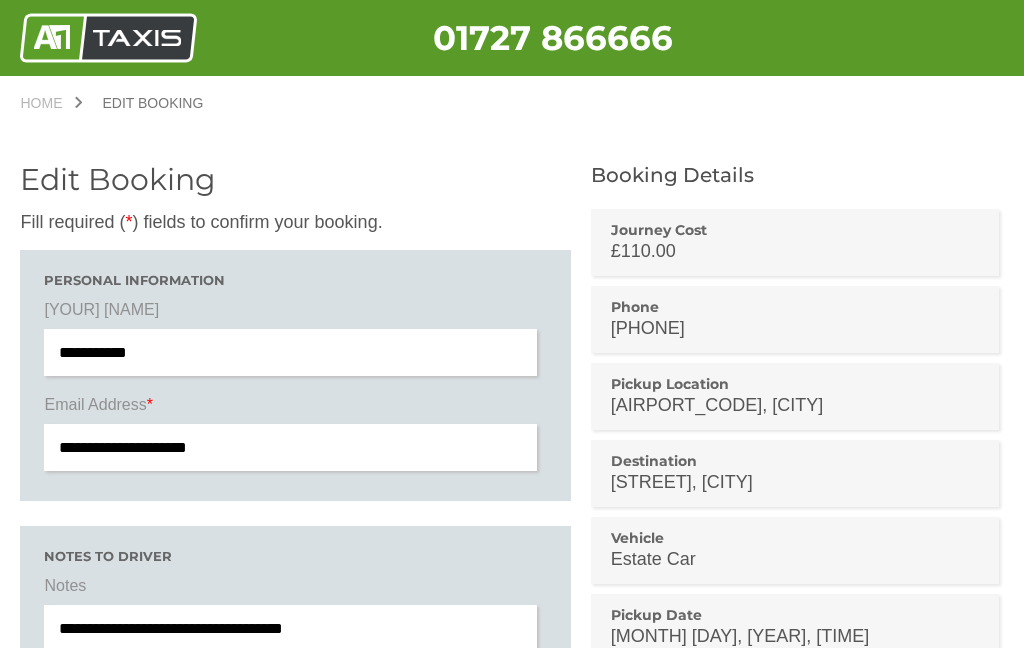 scroll, scrollTop: 0, scrollLeft: 0, axis: both 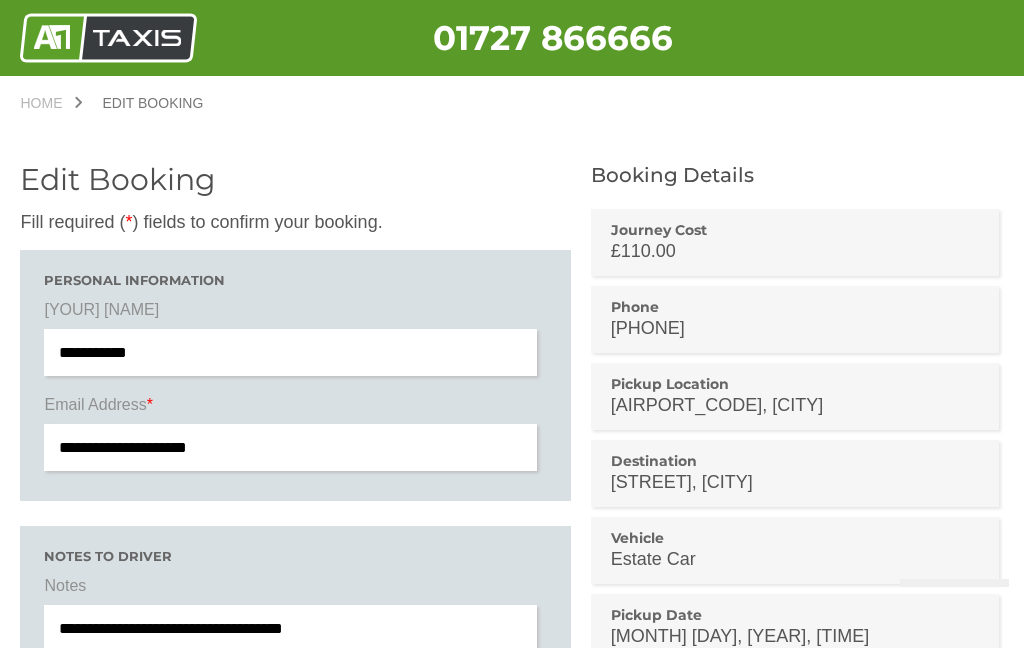 click on "[AIRPORT_NAME] ([AIRPORT_CODE]), [TOWN]" at bounding box center (795, 405) 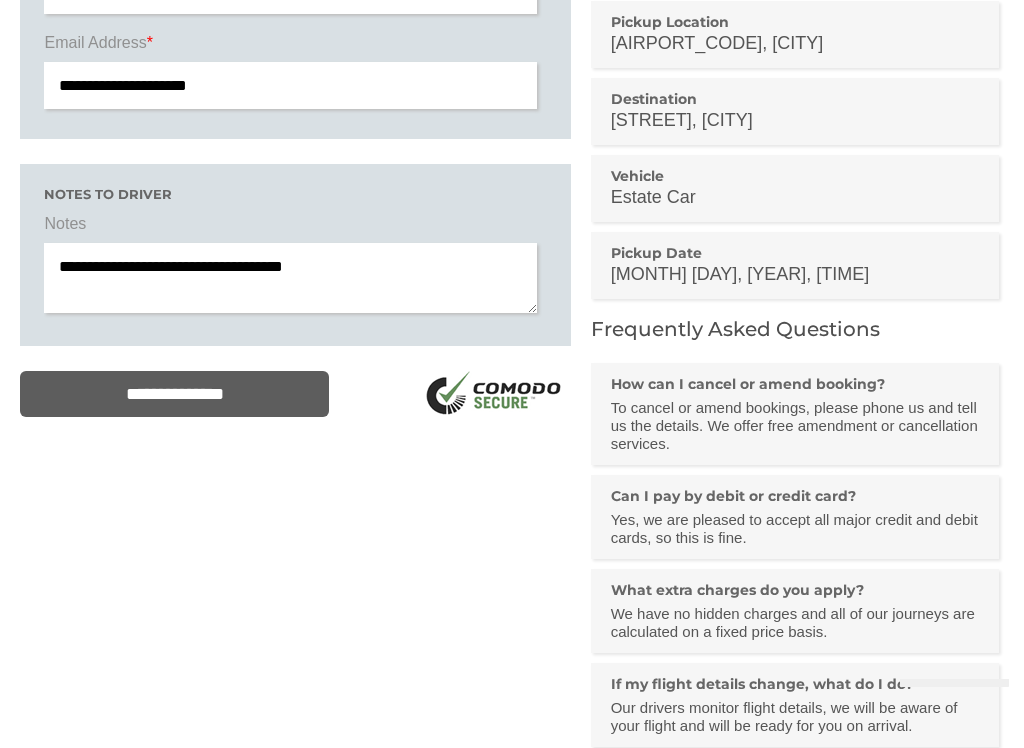 scroll, scrollTop: 367, scrollLeft: 0, axis: vertical 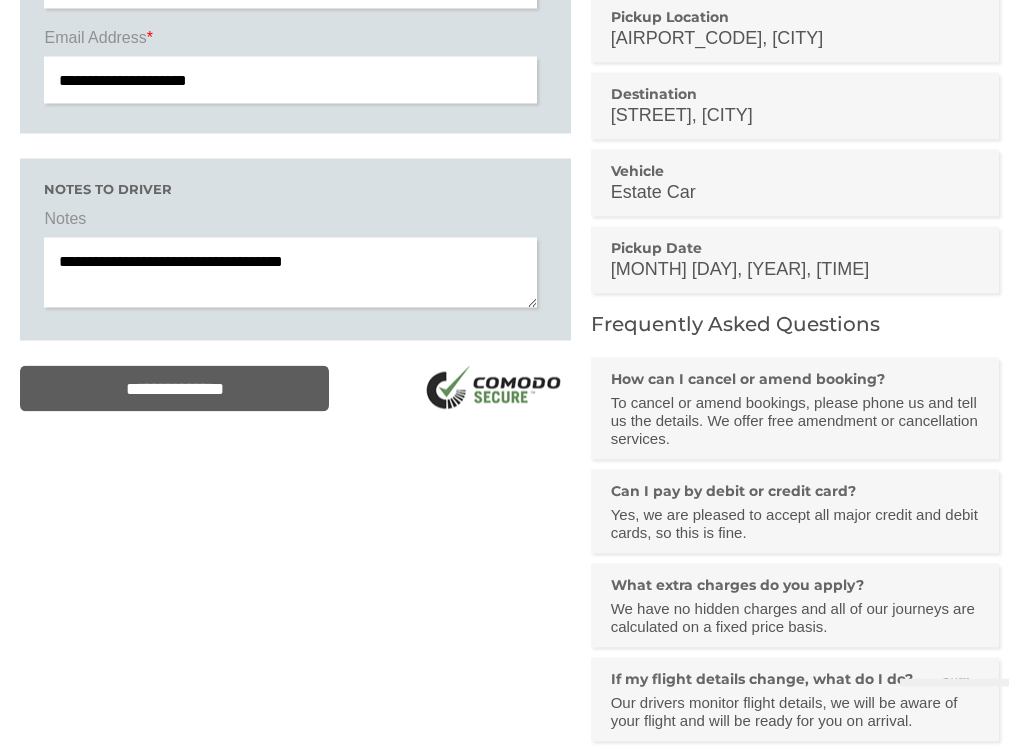 click on "**********" at bounding box center [174, 389] 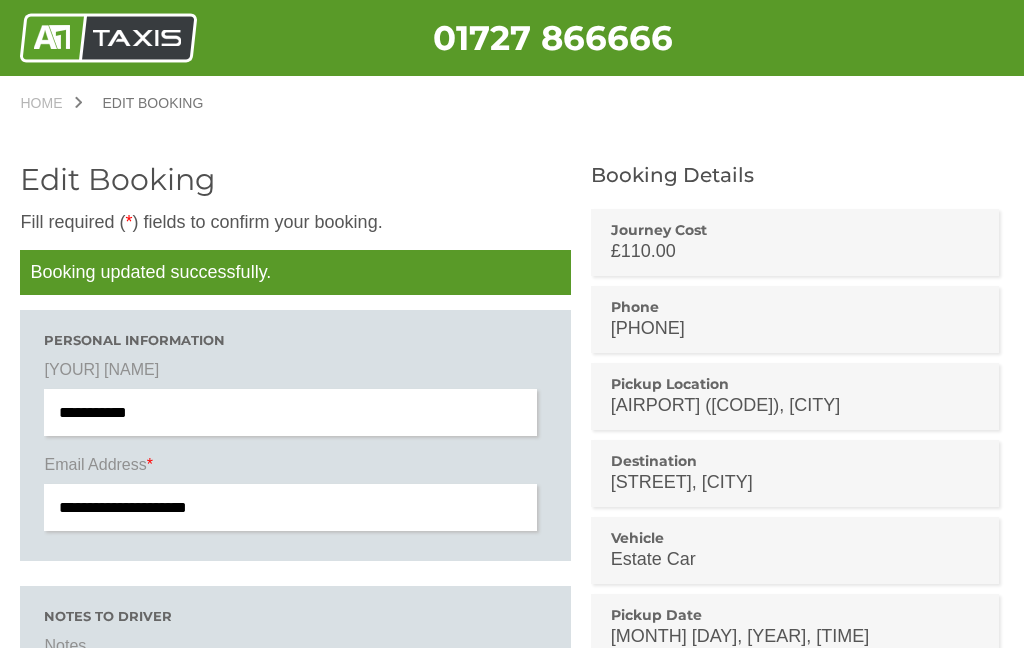 scroll, scrollTop: 0, scrollLeft: 0, axis: both 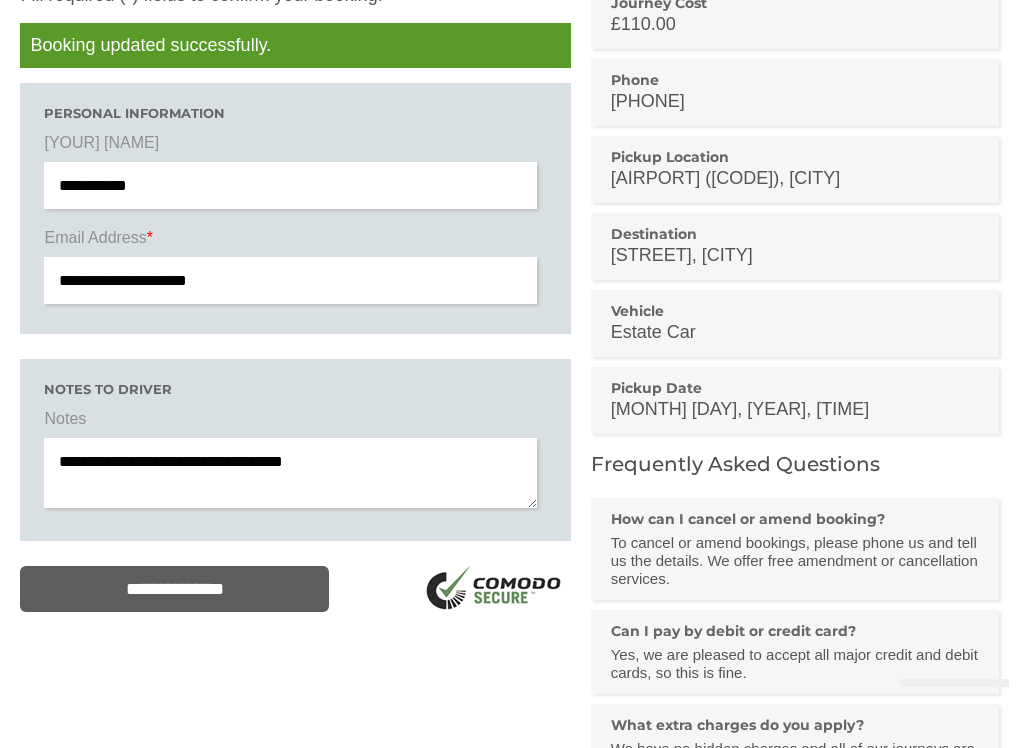 click on "**********" at bounding box center (290, 473) 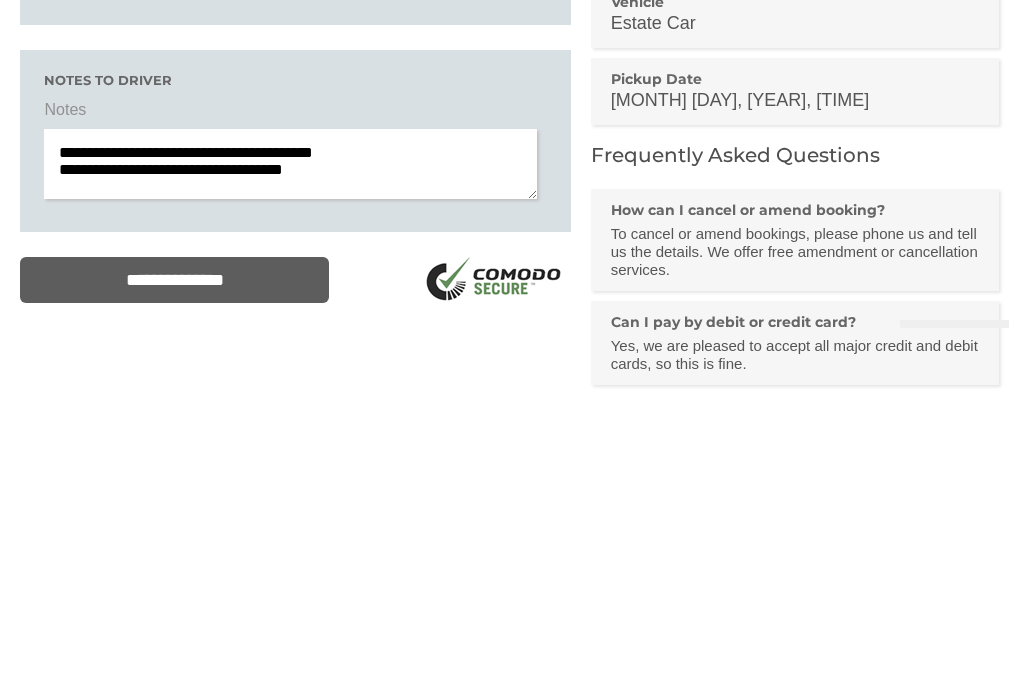 click on "**********" at bounding box center (290, 473) 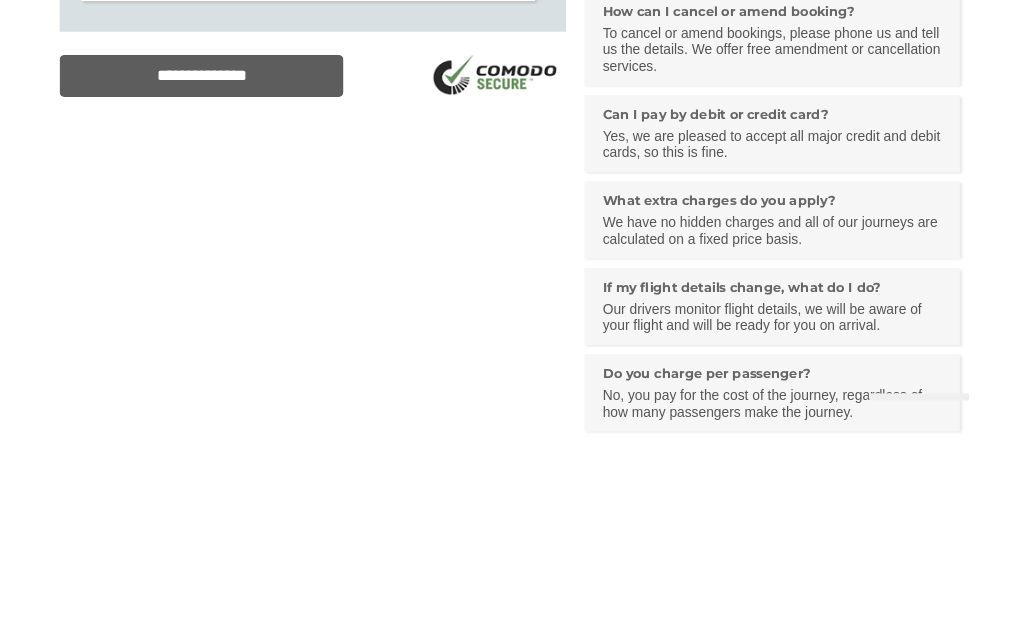 scroll, scrollTop: 554, scrollLeft: 0, axis: vertical 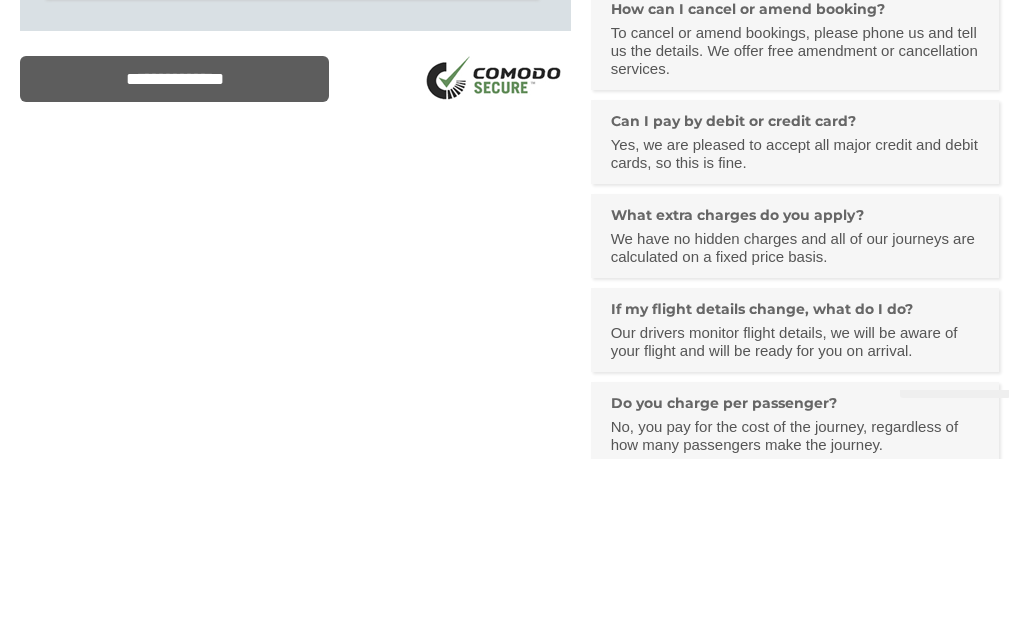type on "**********" 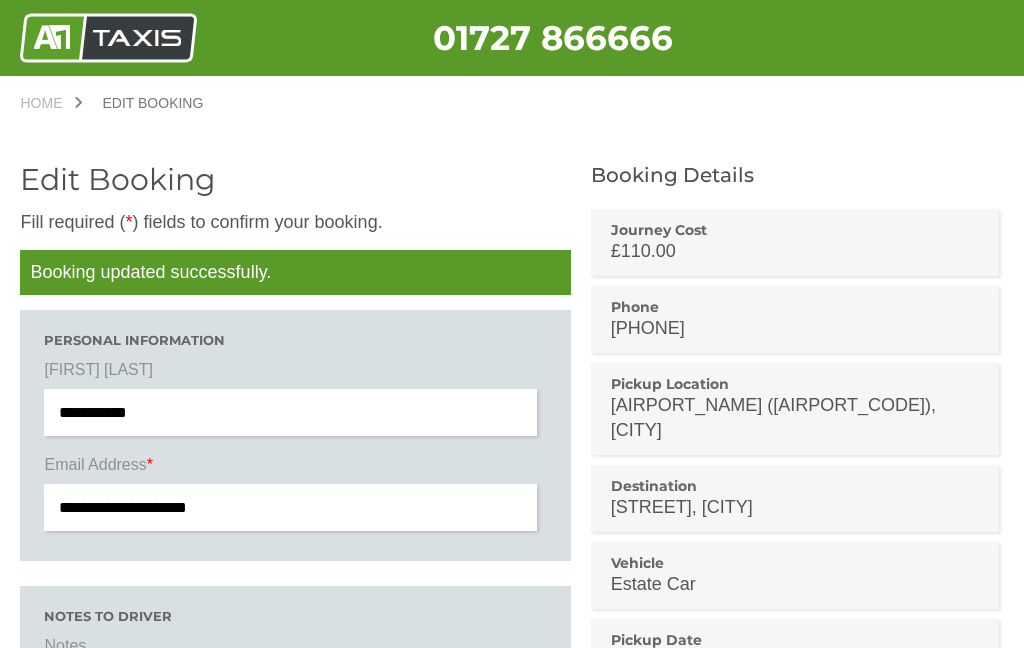 scroll, scrollTop: 0, scrollLeft: 0, axis: both 